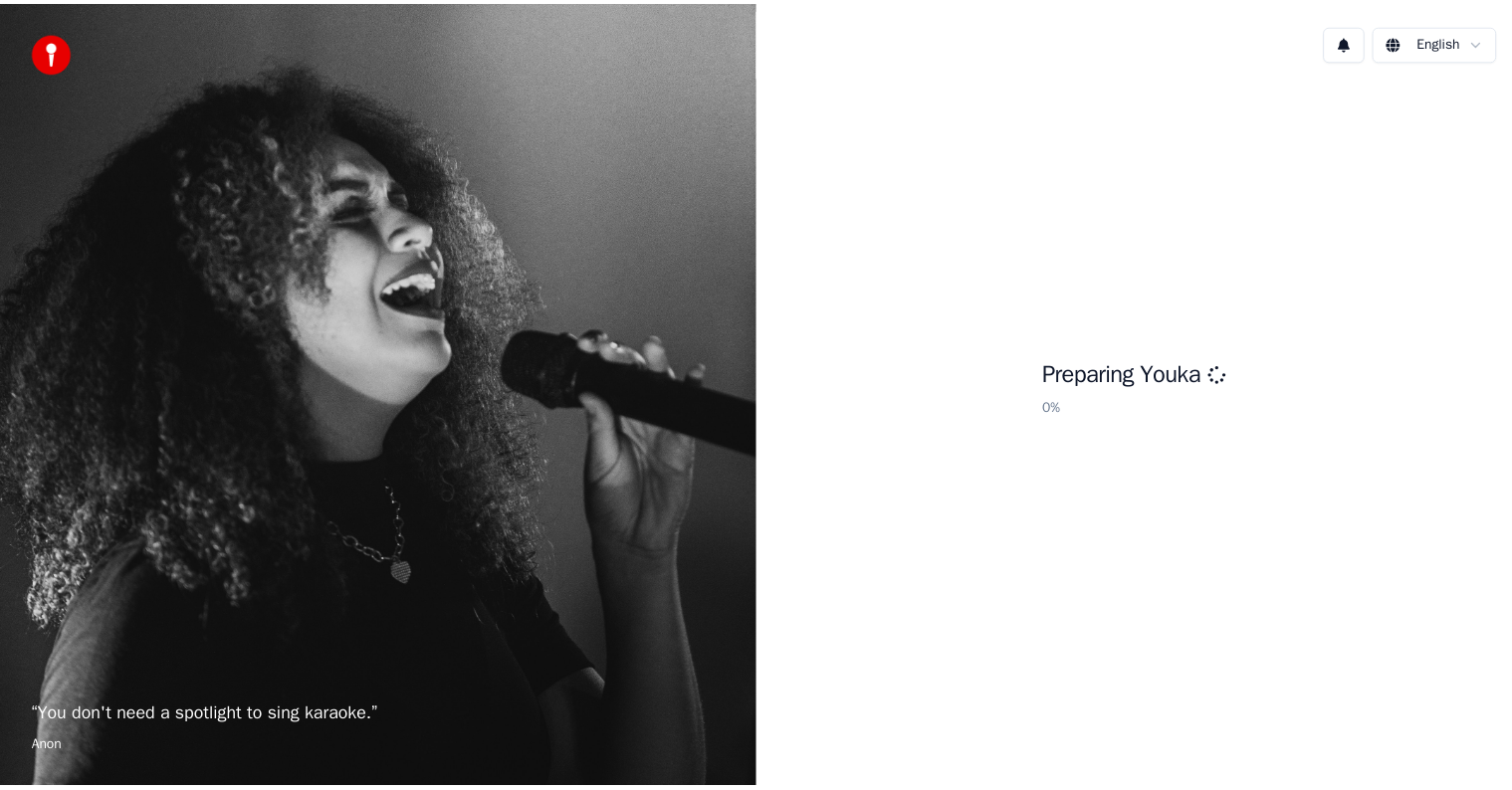 scroll, scrollTop: 0, scrollLeft: 0, axis: both 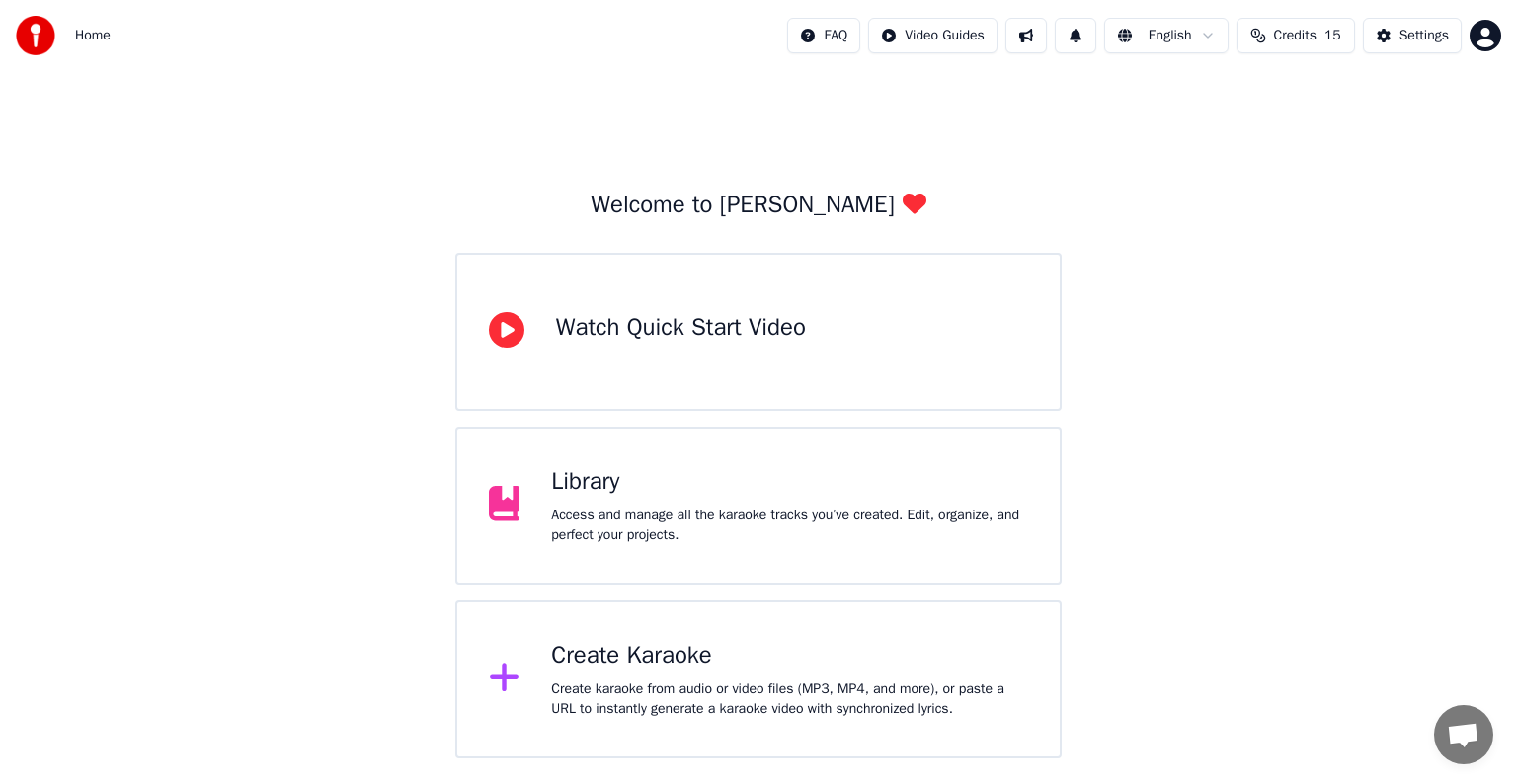 click on "Library" at bounding box center [789, 482] 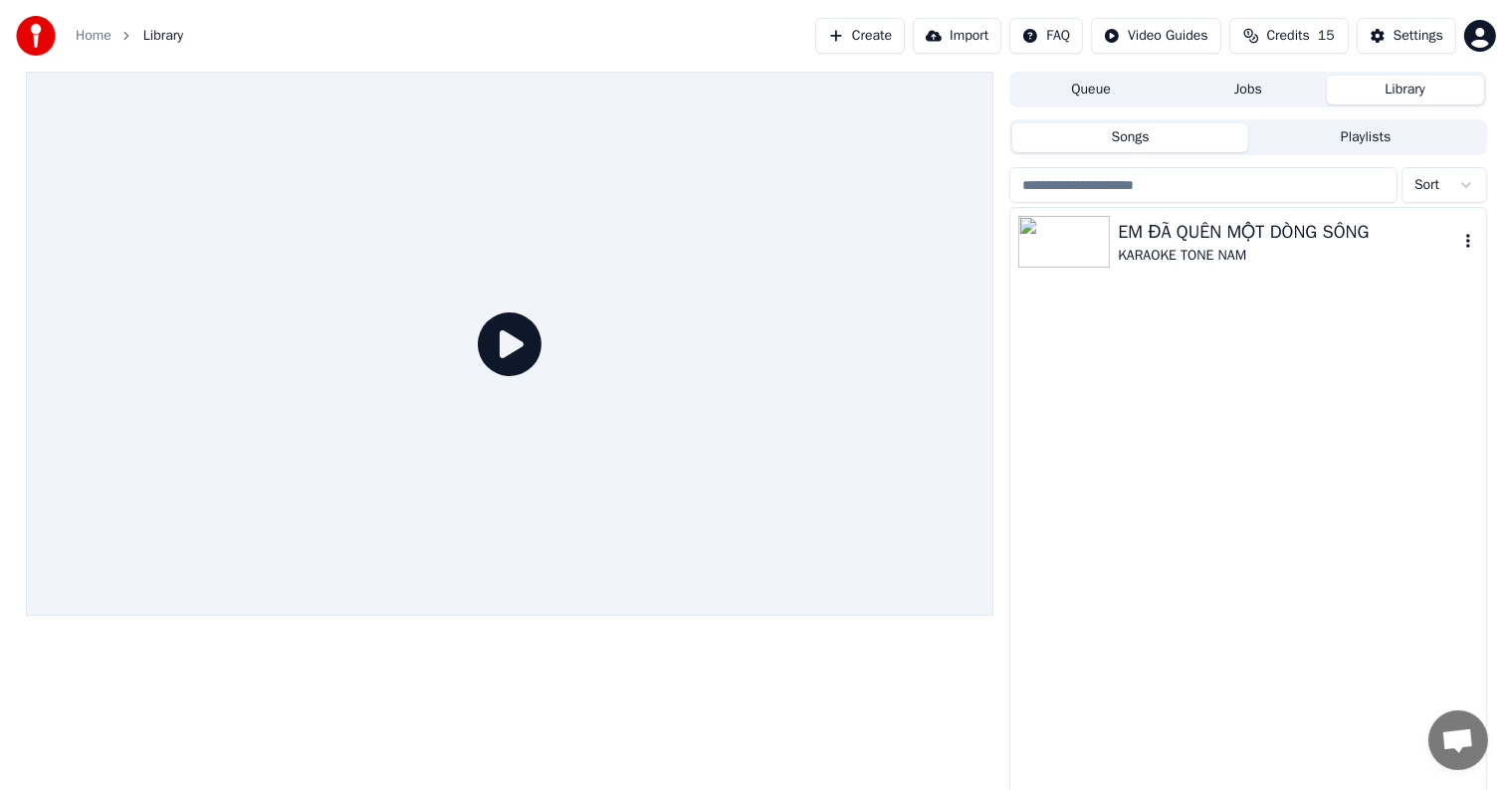 click on "EM ĐÃ QUÊN MỘT DÒNG SÔNG" at bounding box center [1287, 232] 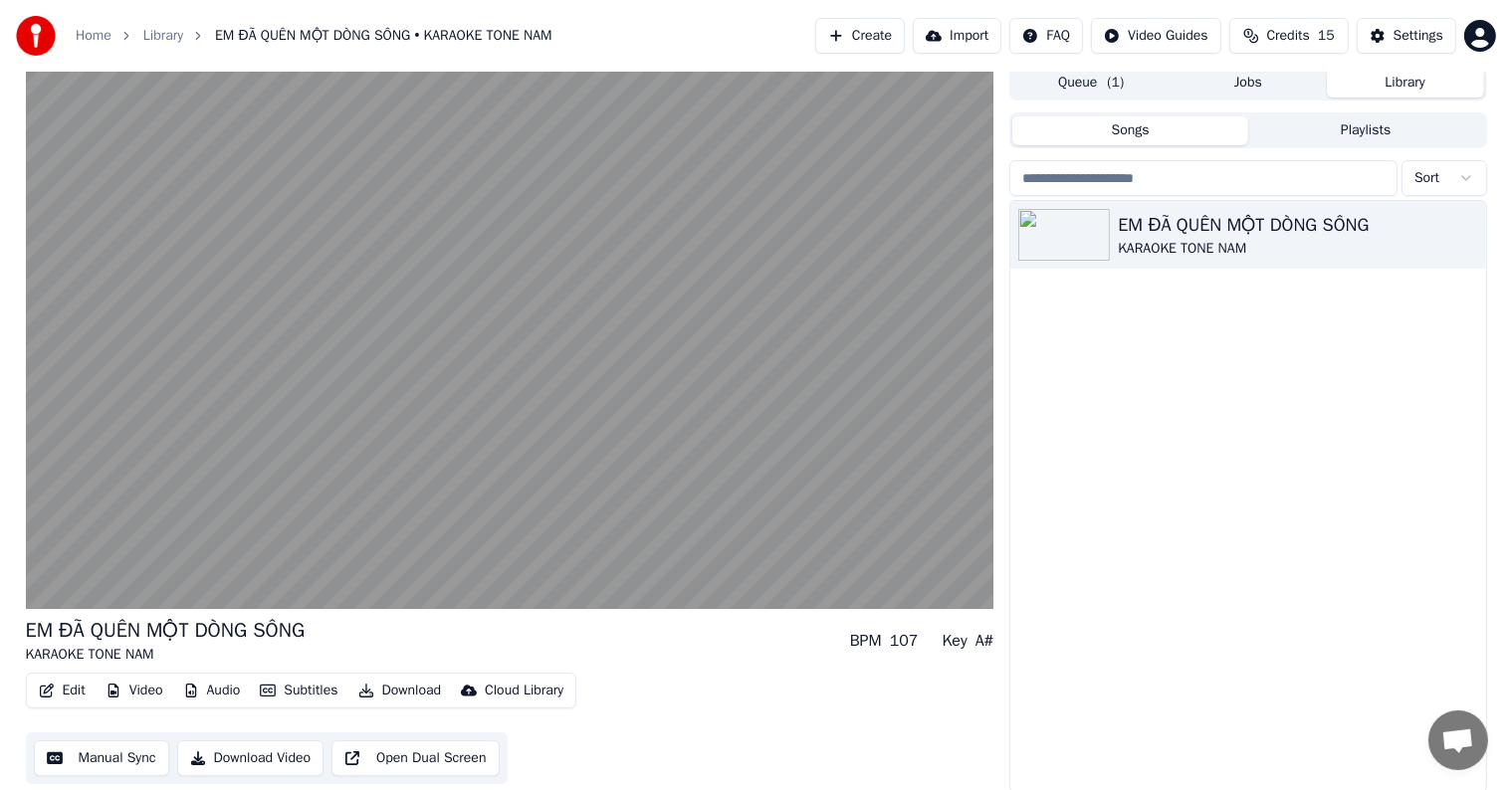 scroll, scrollTop: 9, scrollLeft: 0, axis: vertical 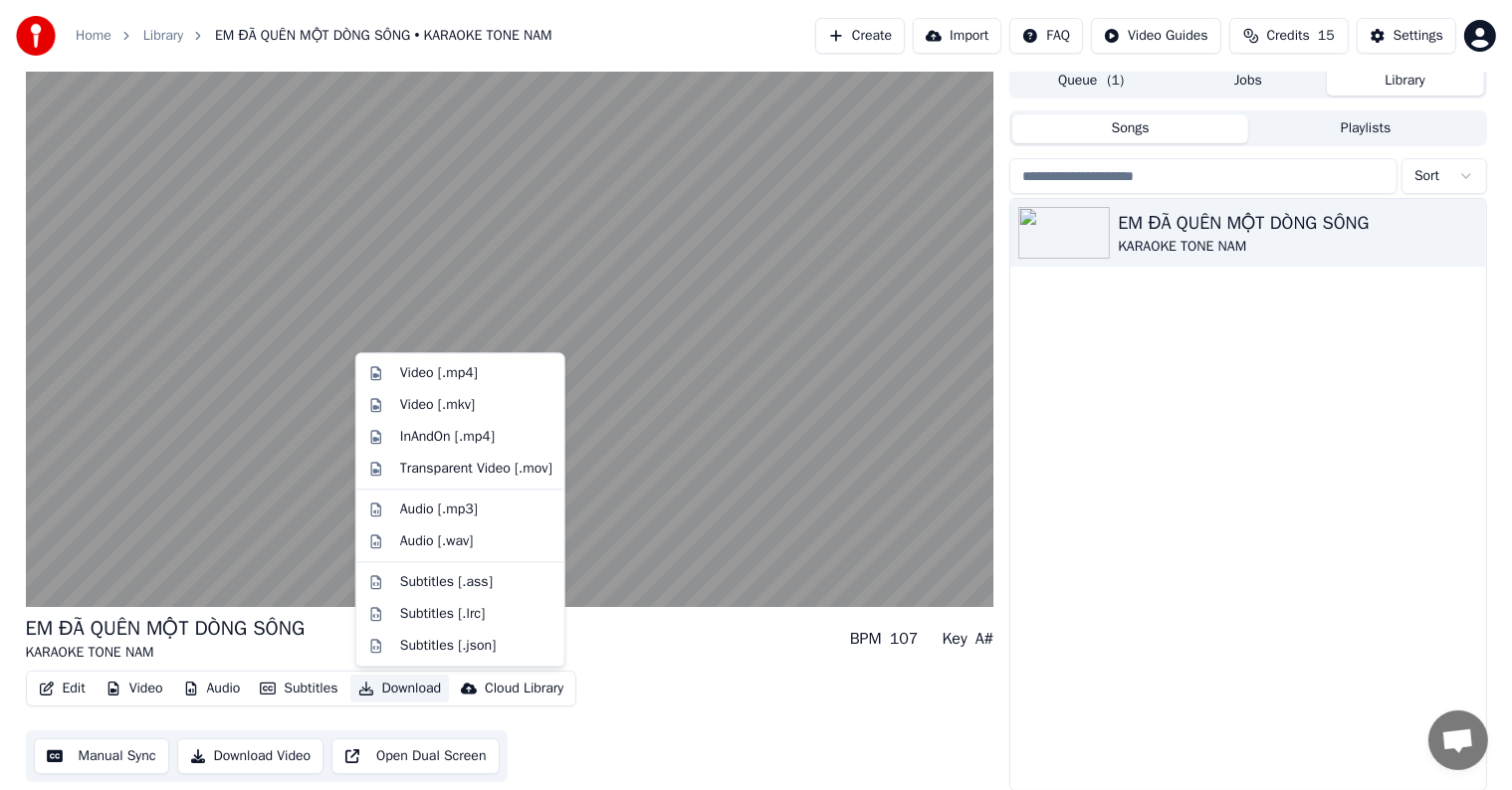 click on "Download" at bounding box center [400, 689] 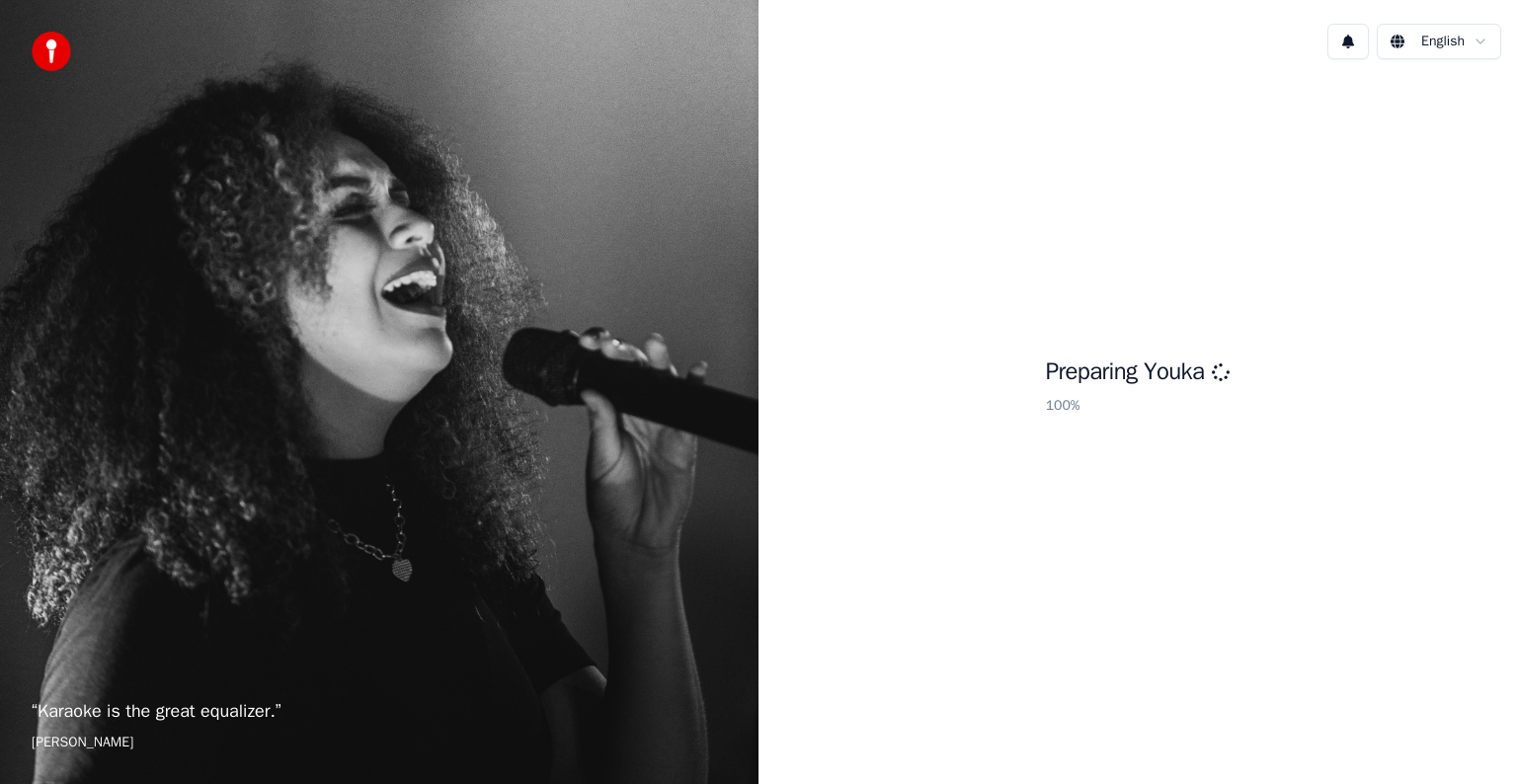 scroll, scrollTop: 0, scrollLeft: 0, axis: both 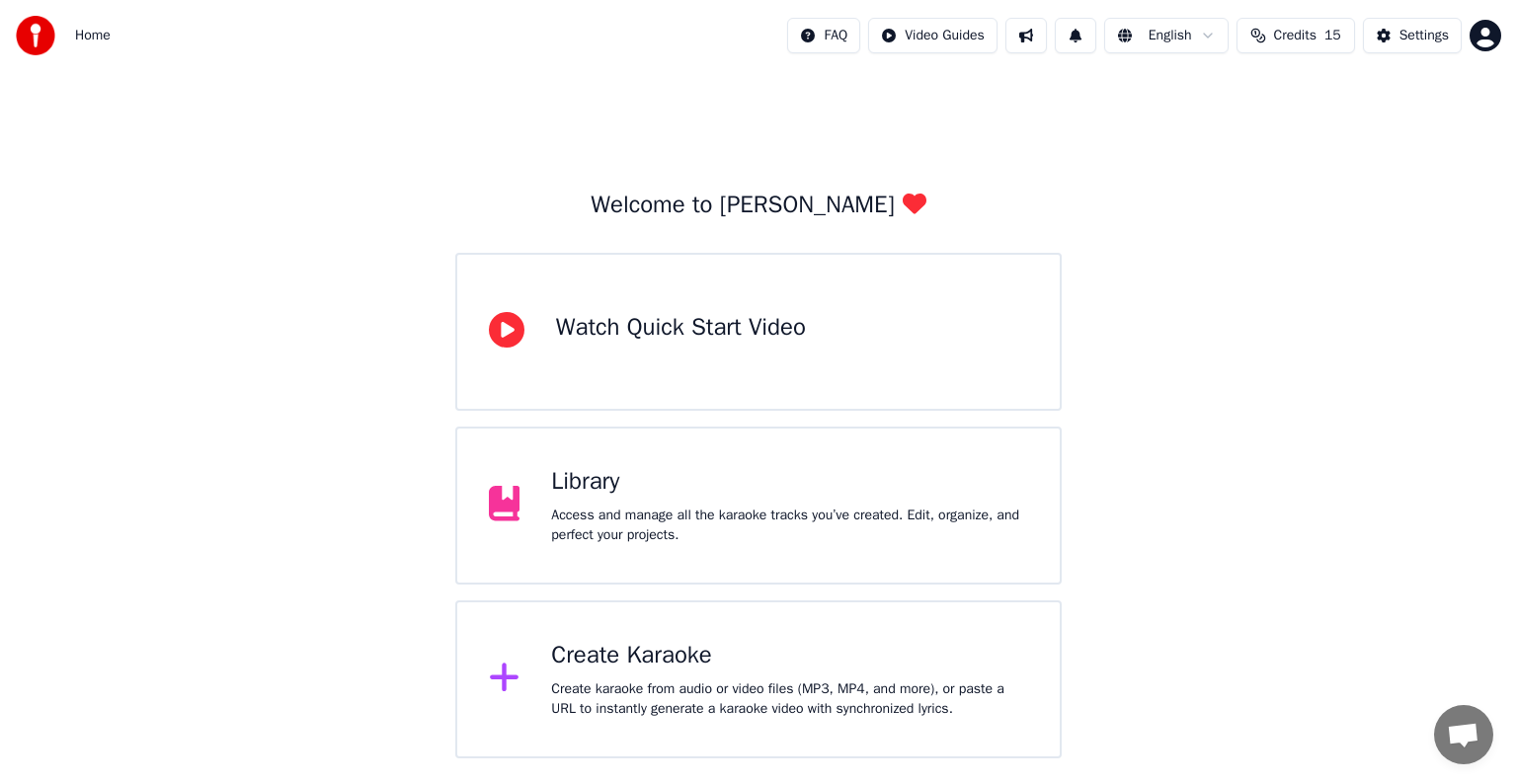 click on "Access and manage all the karaoke tracks you’ve created. Edit, organize, and perfect your projects." at bounding box center (789, 525) 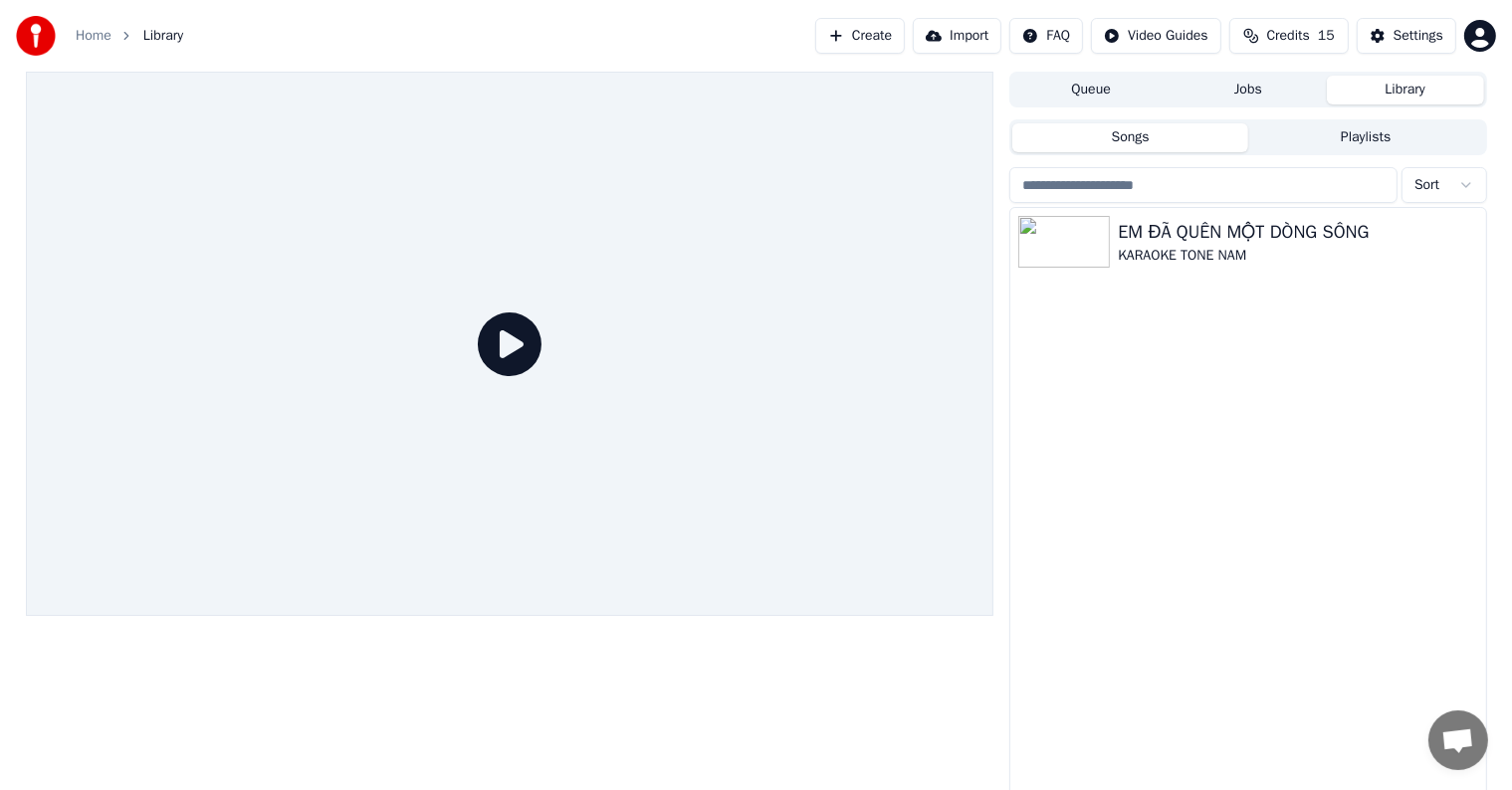 click on "Create" at bounding box center (860, 36) 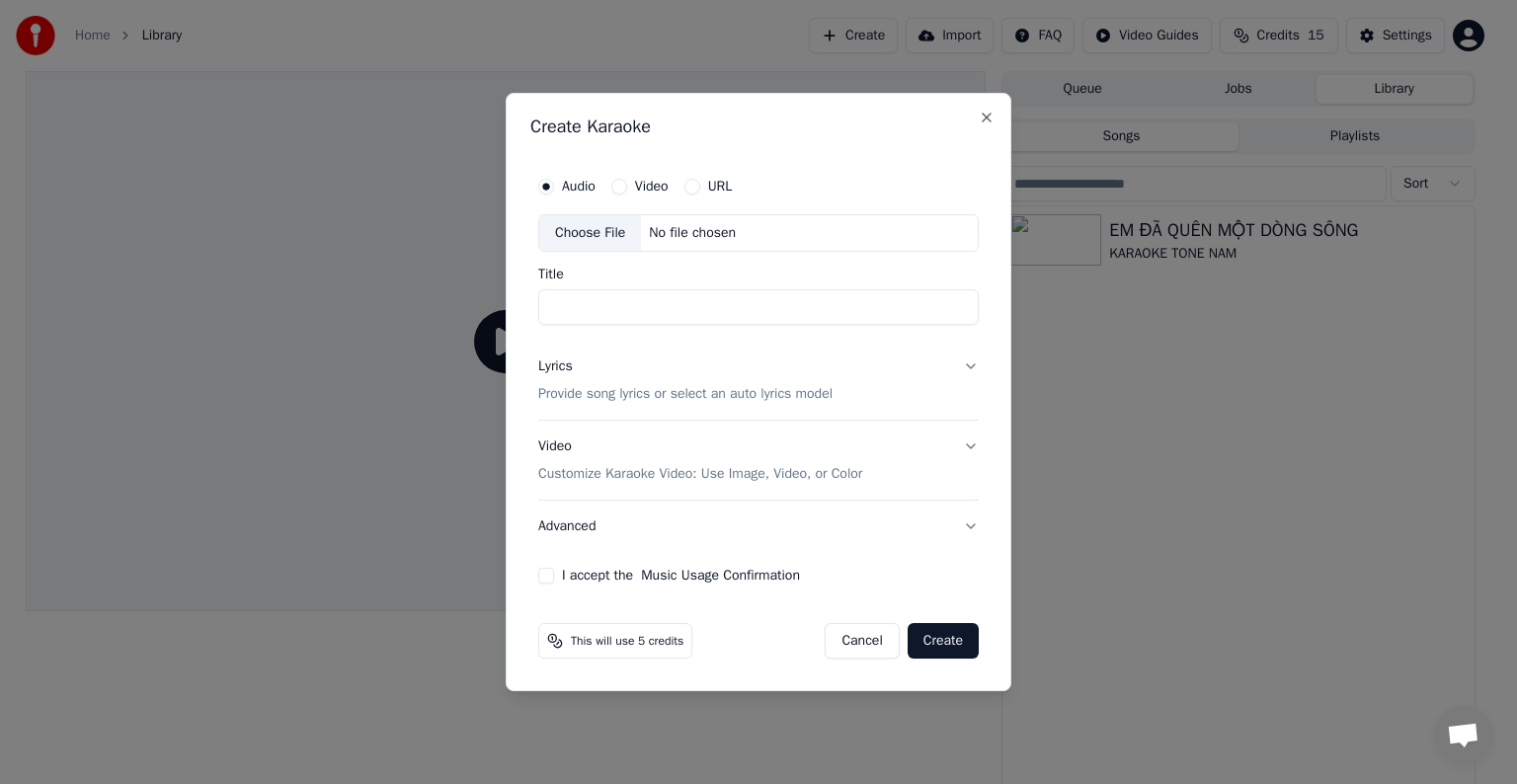 click on "Title" at bounding box center [758, 307] 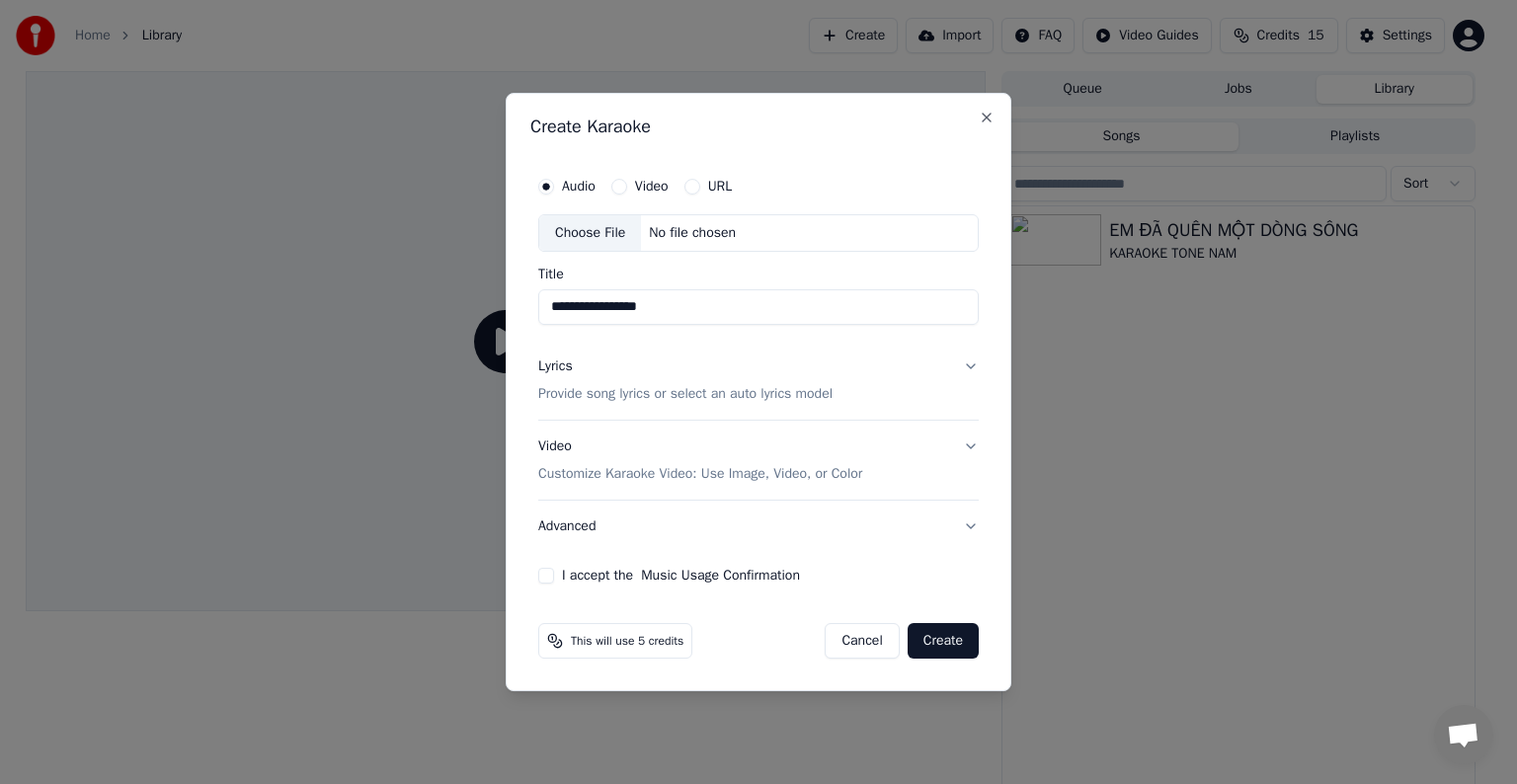 type on "**********" 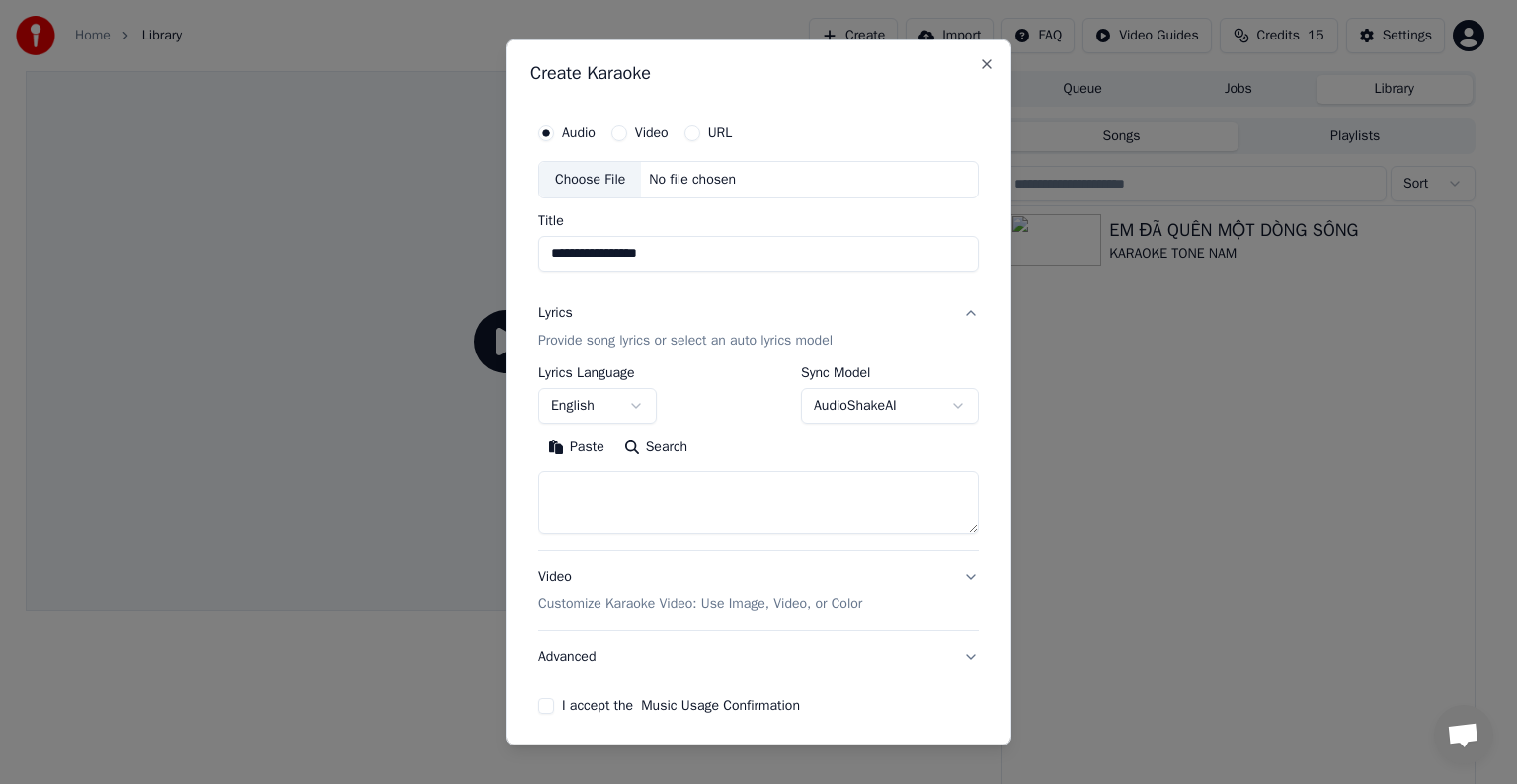 click on "**********" at bounding box center (750, 392) 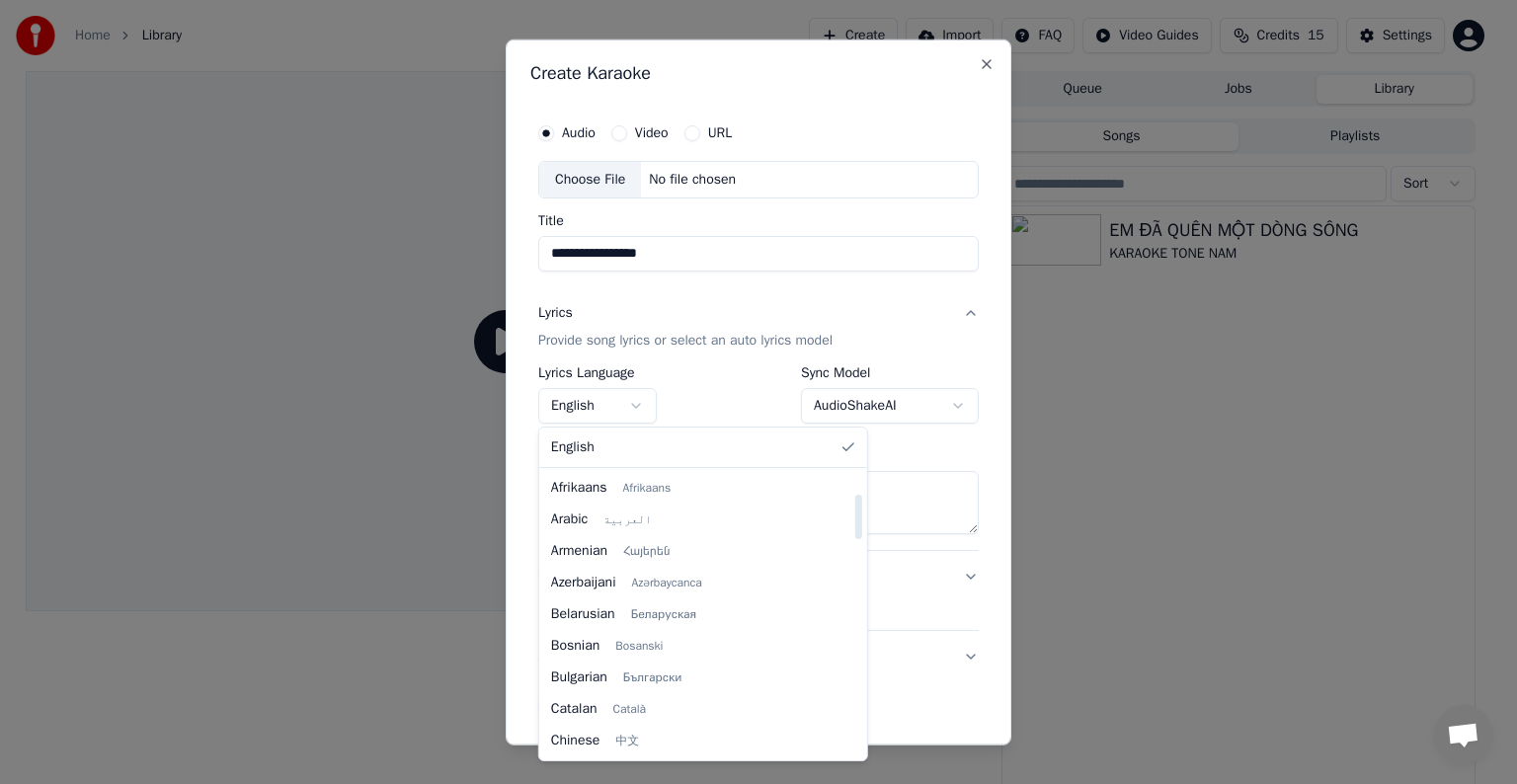 scroll, scrollTop: 494, scrollLeft: 0, axis: vertical 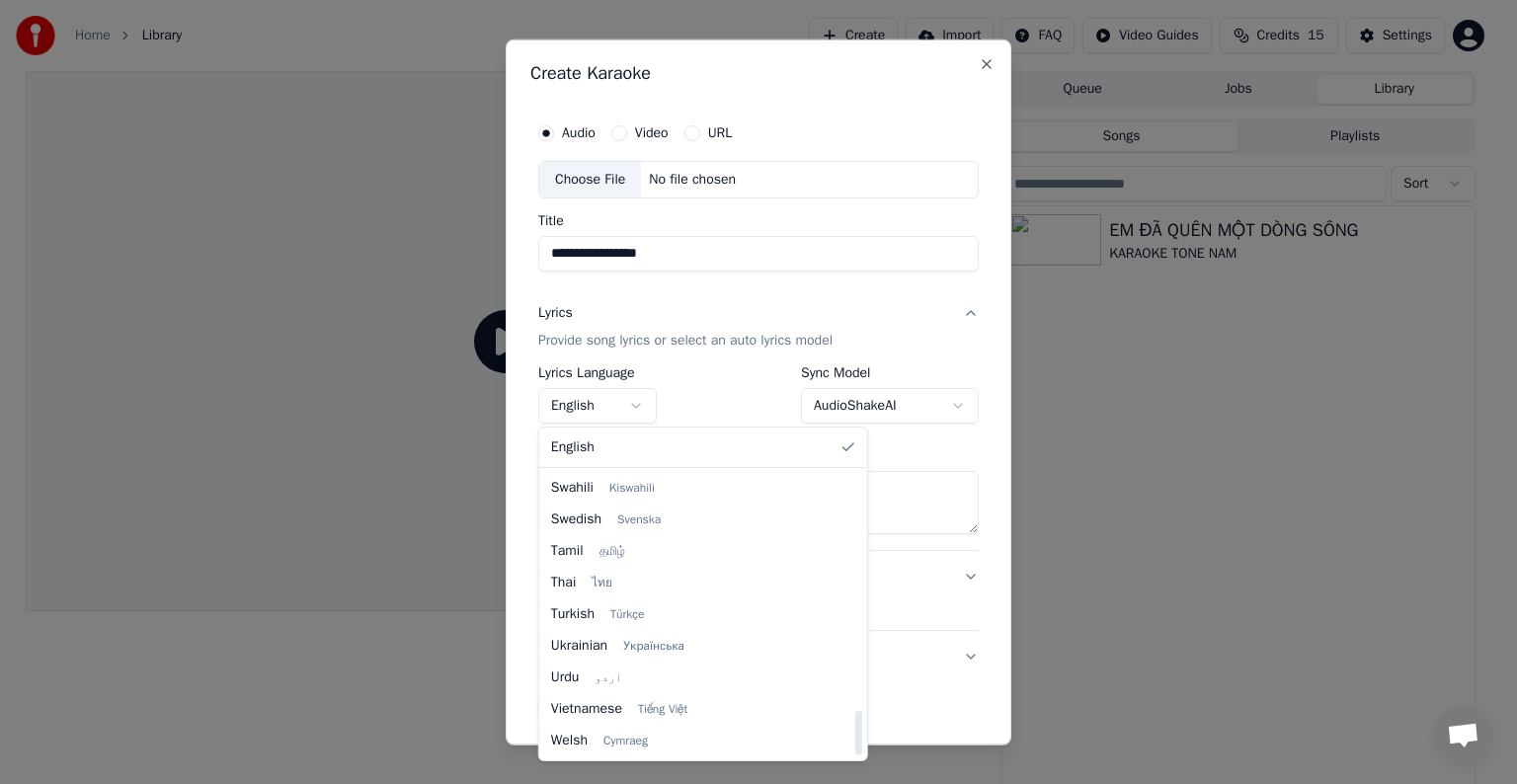 drag, startPoint x: 760, startPoint y: 563, endPoint x: 744, endPoint y: 745, distance: 182.70194 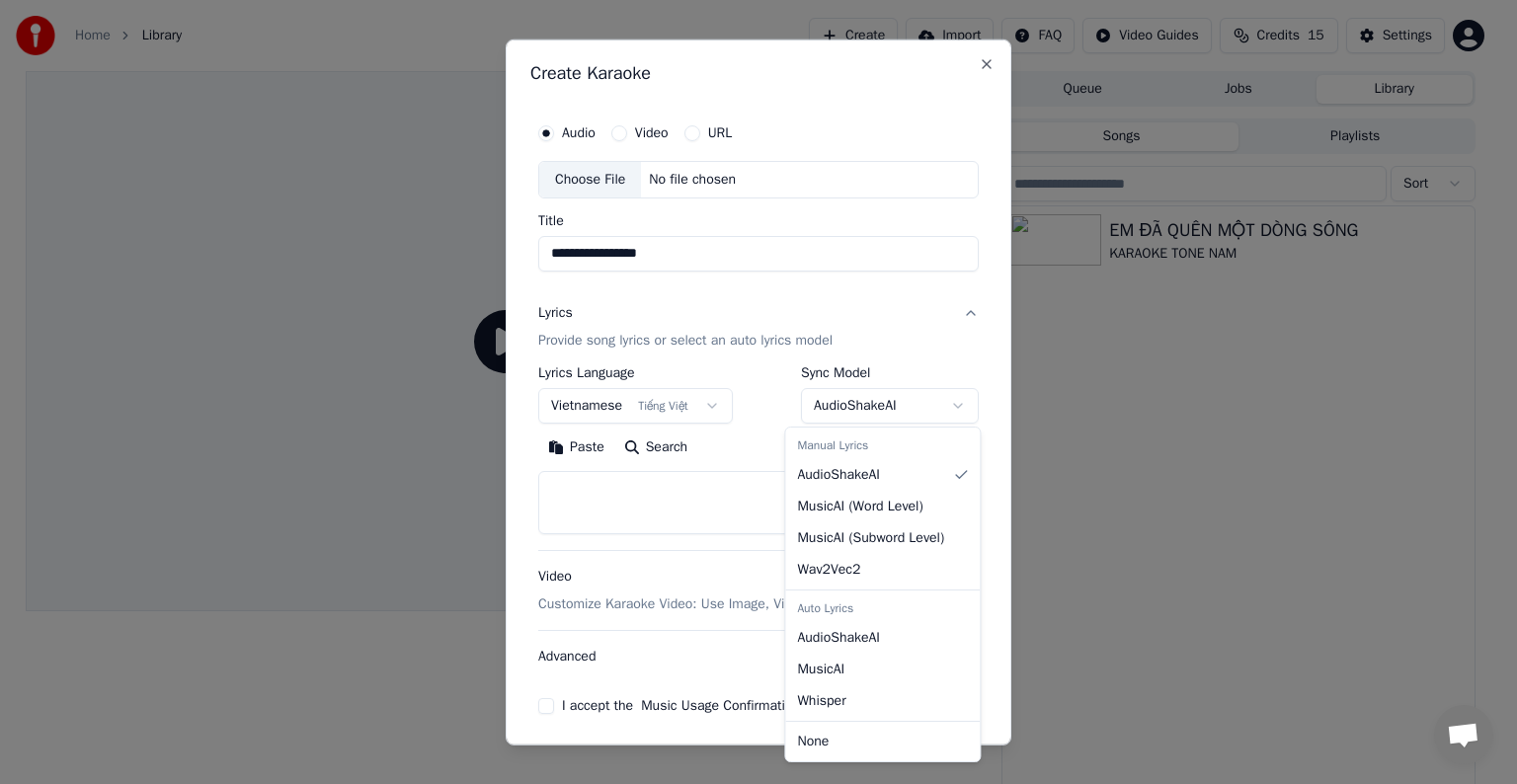 click on "**********" at bounding box center (750, 392) 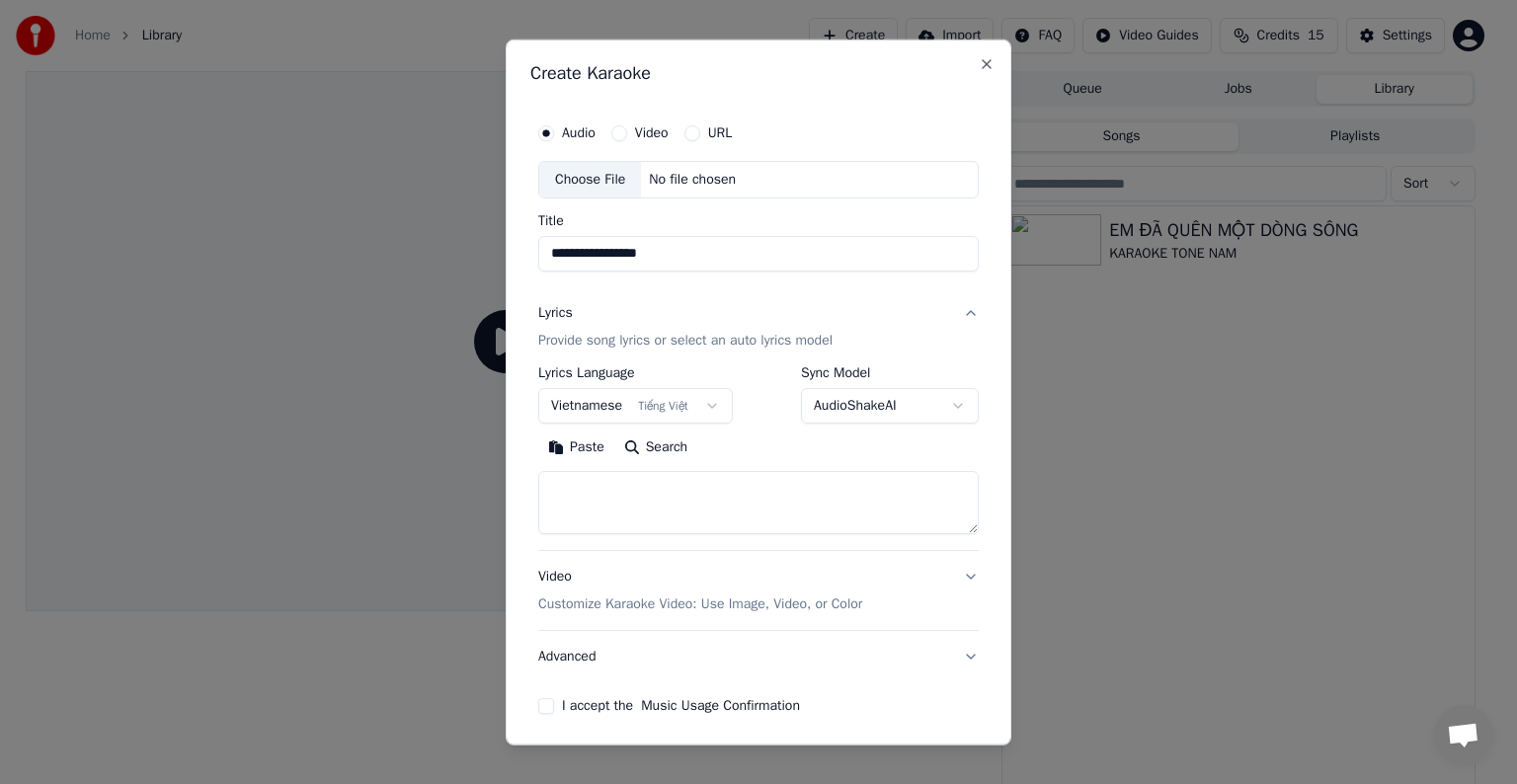 click on "**********" at bounding box center [750, 392] 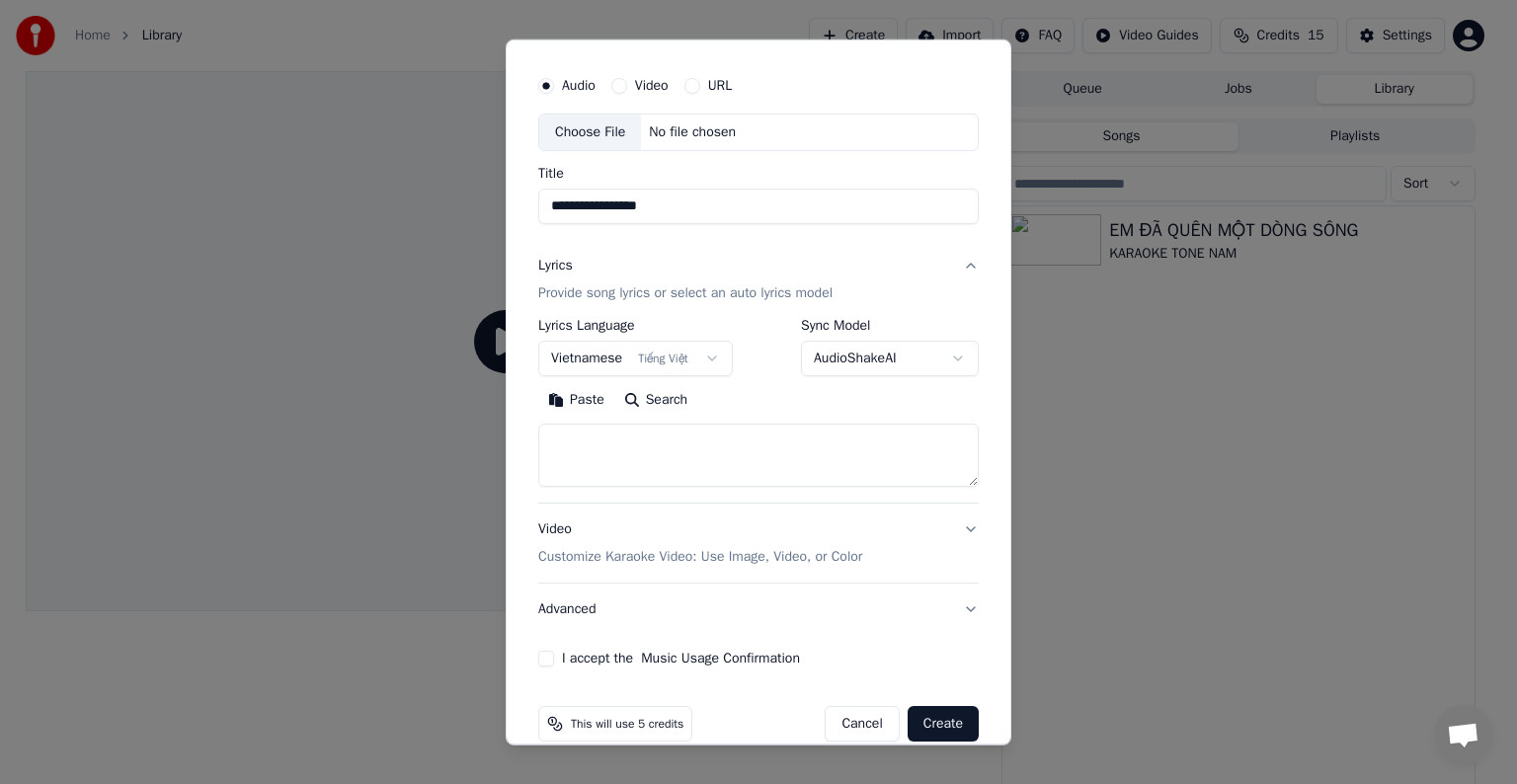 scroll, scrollTop: 75, scrollLeft: 0, axis: vertical 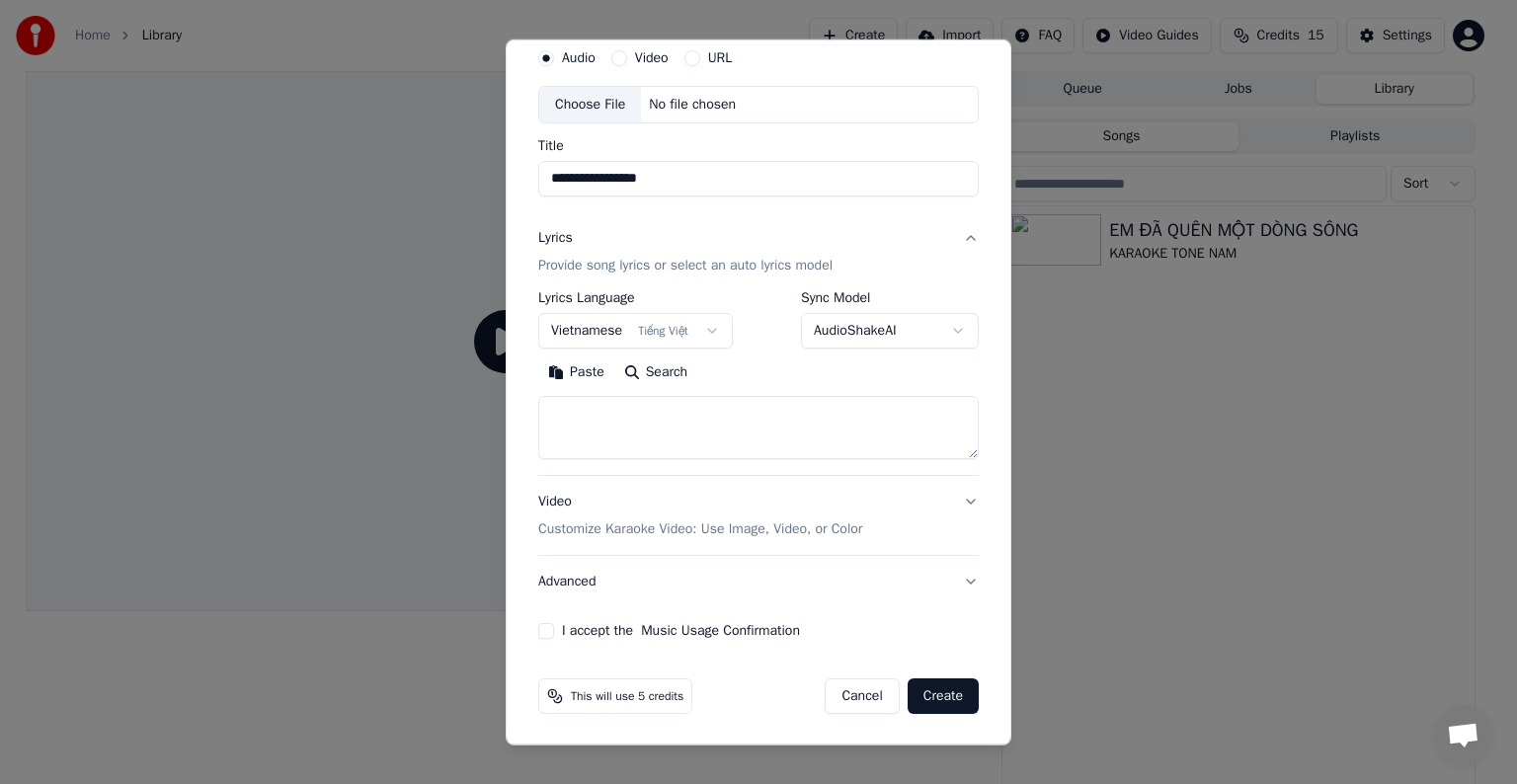 click on "I accept the   Music Usage Confirmation" at bounding box center [546, 631] 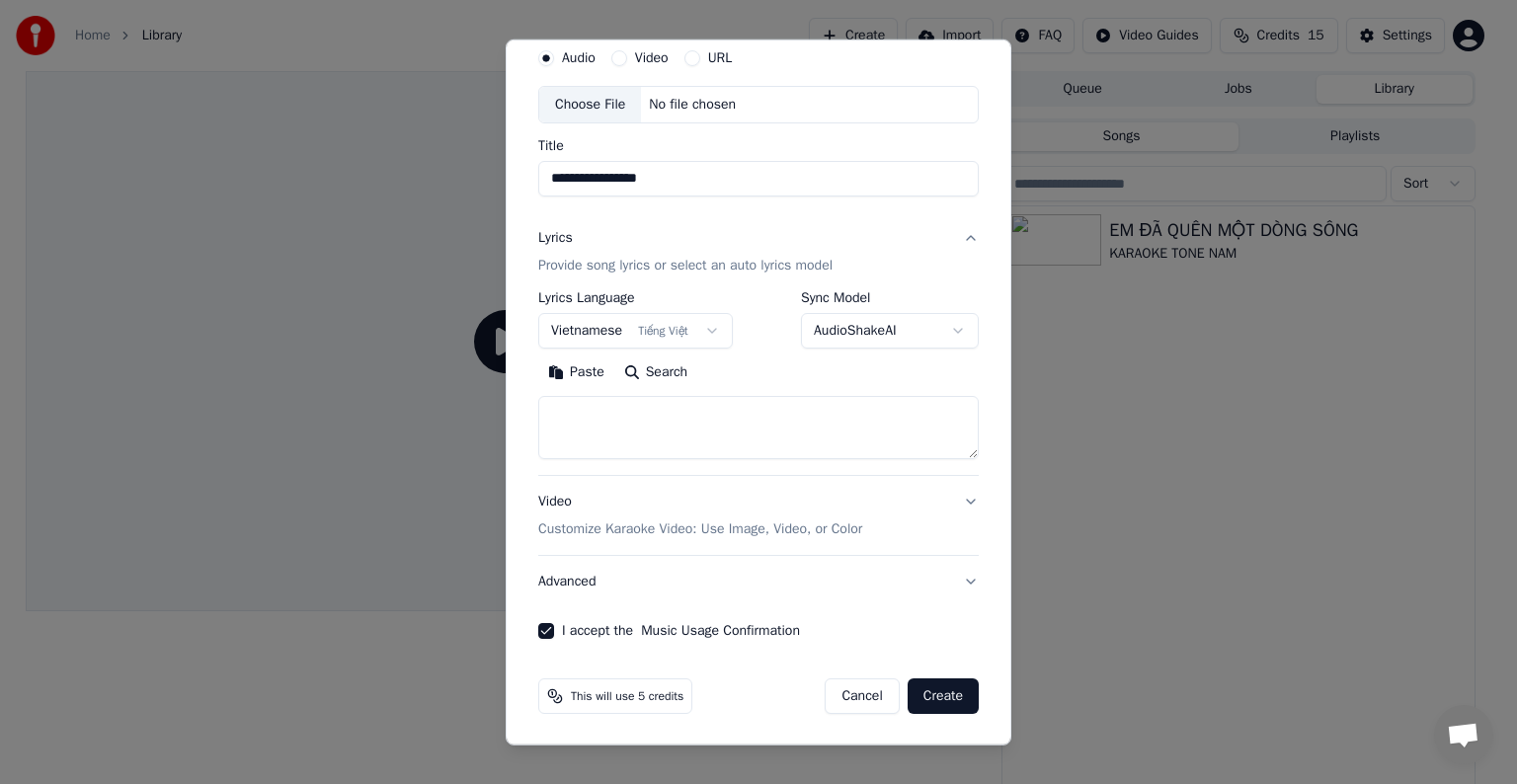 click at bounding box center (758, 428) 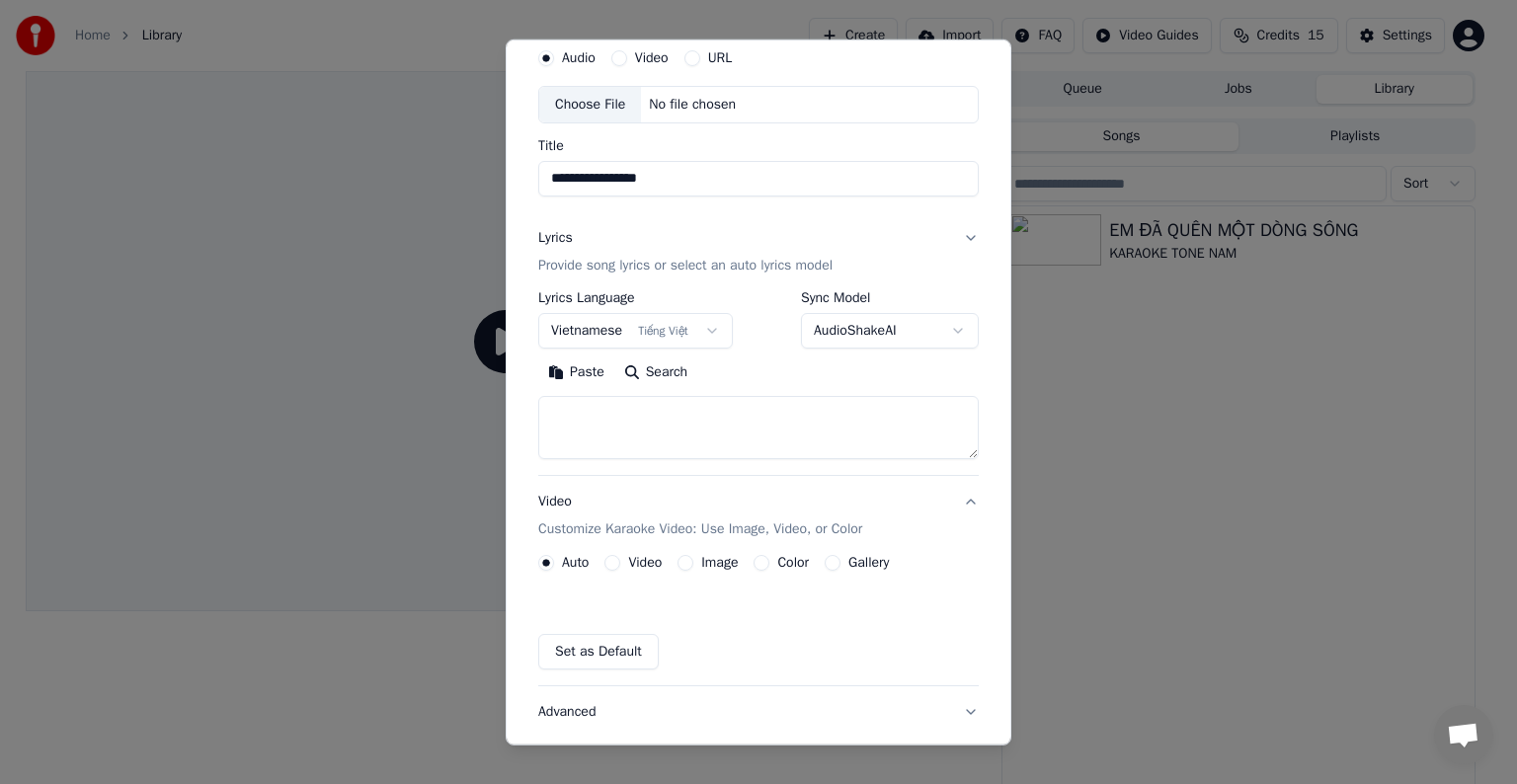 scroll, scrollTop: 22, scrollLeft: 0, axis: vertical 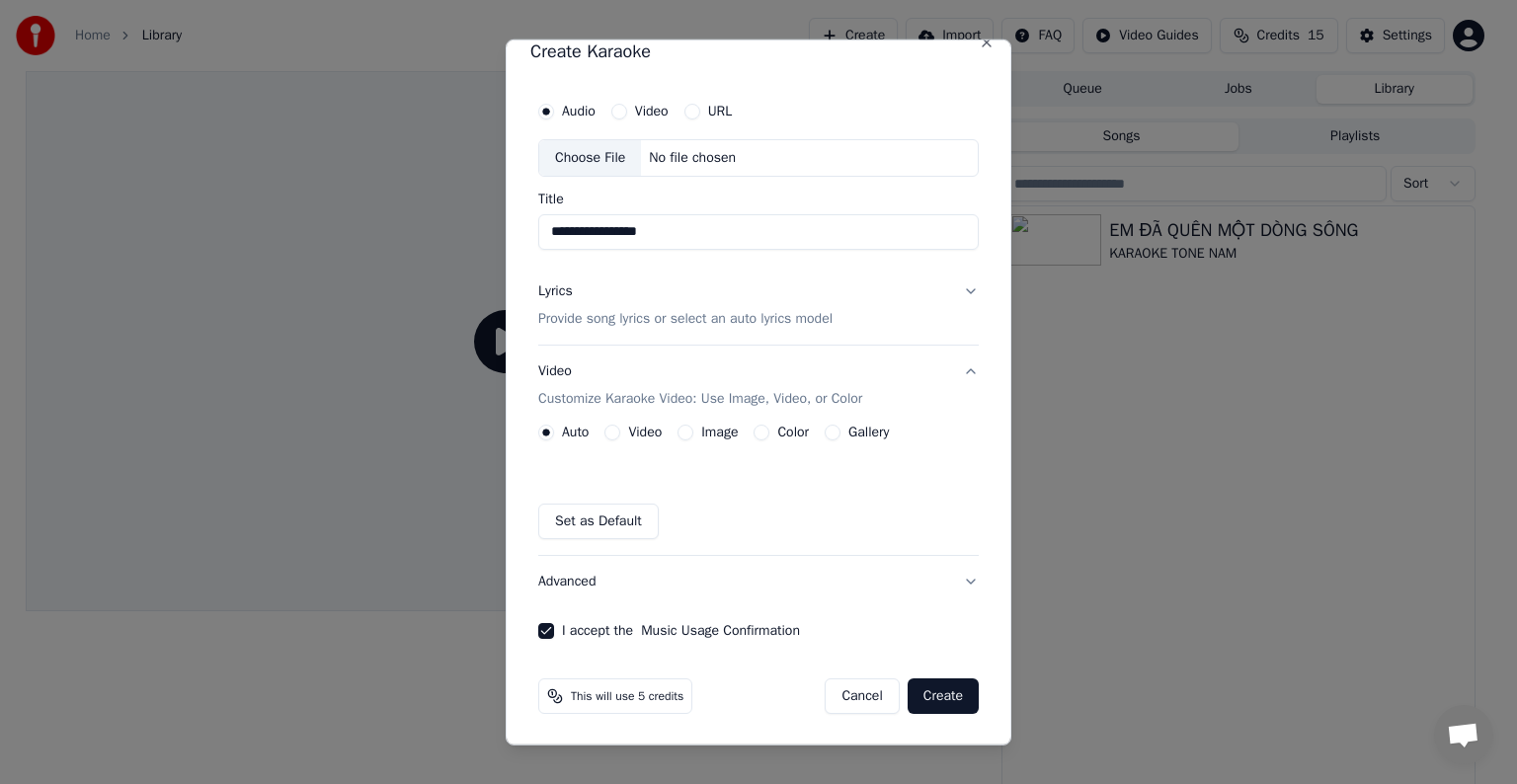 click on "Provide song lyrics or select an auto lyrics model" at bounding box center (685, 319) 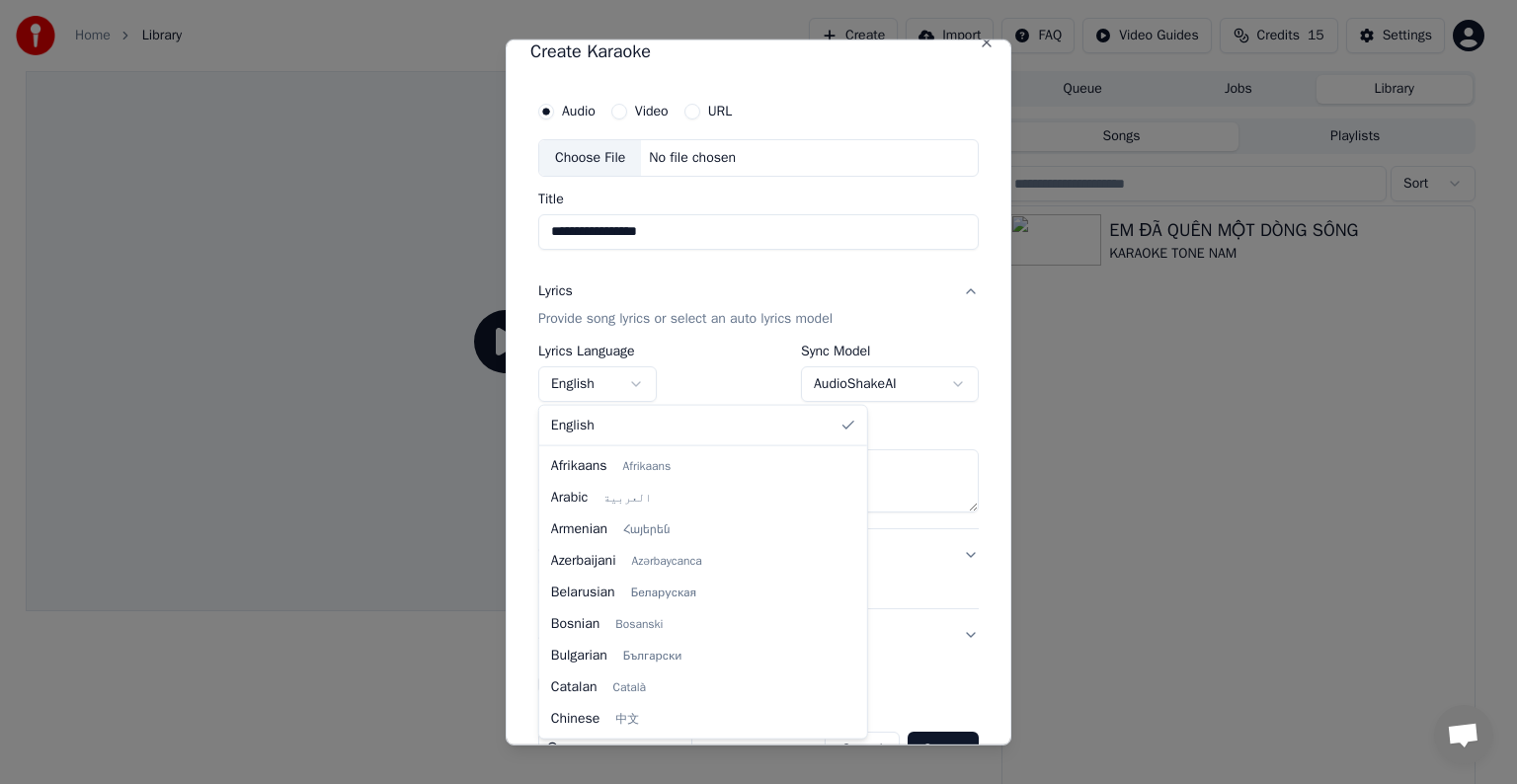 click on "**********" at bounding box center (750, 392) 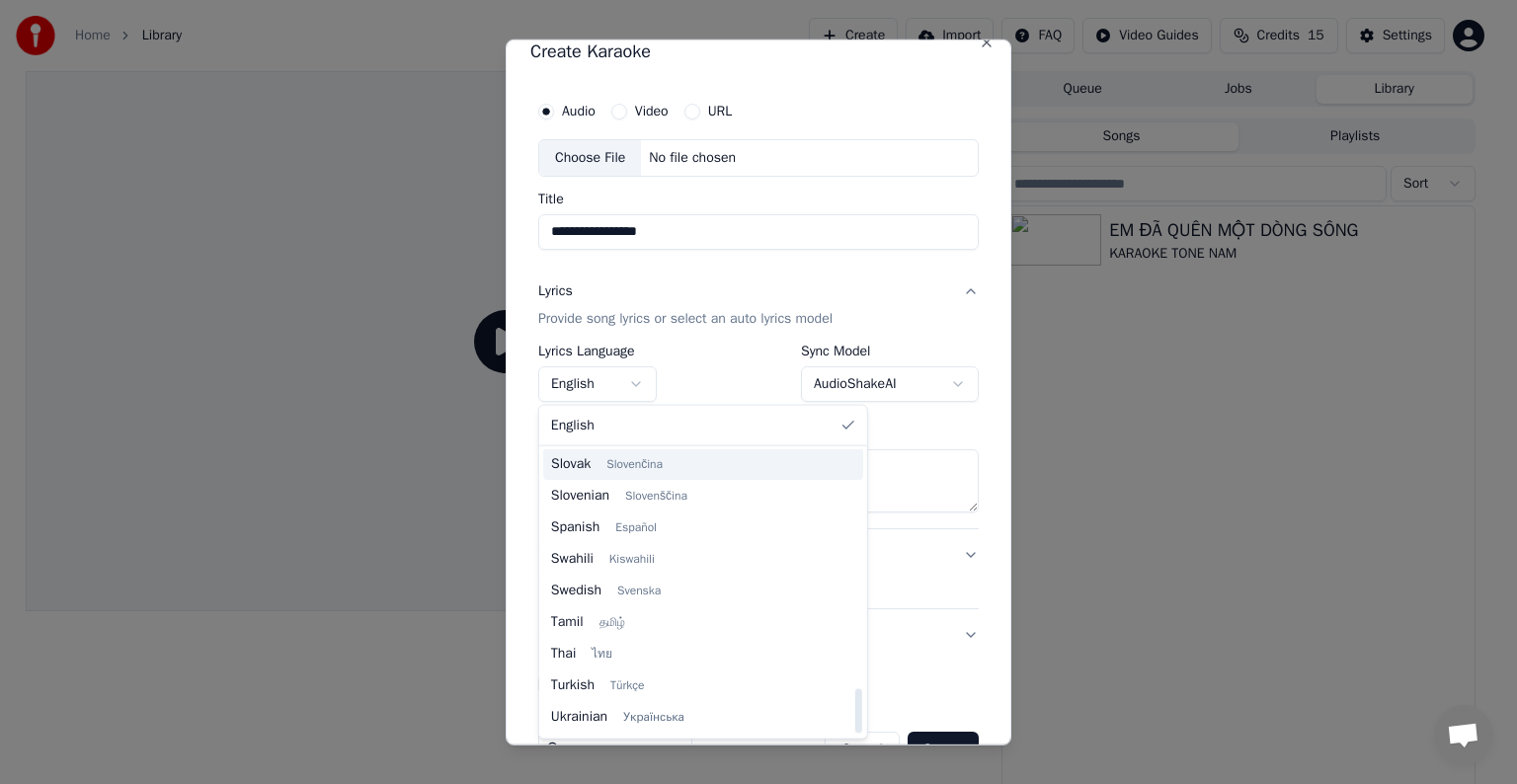 scroll, scrollTop: 1516, scrollLeft: 0, axis: vertical 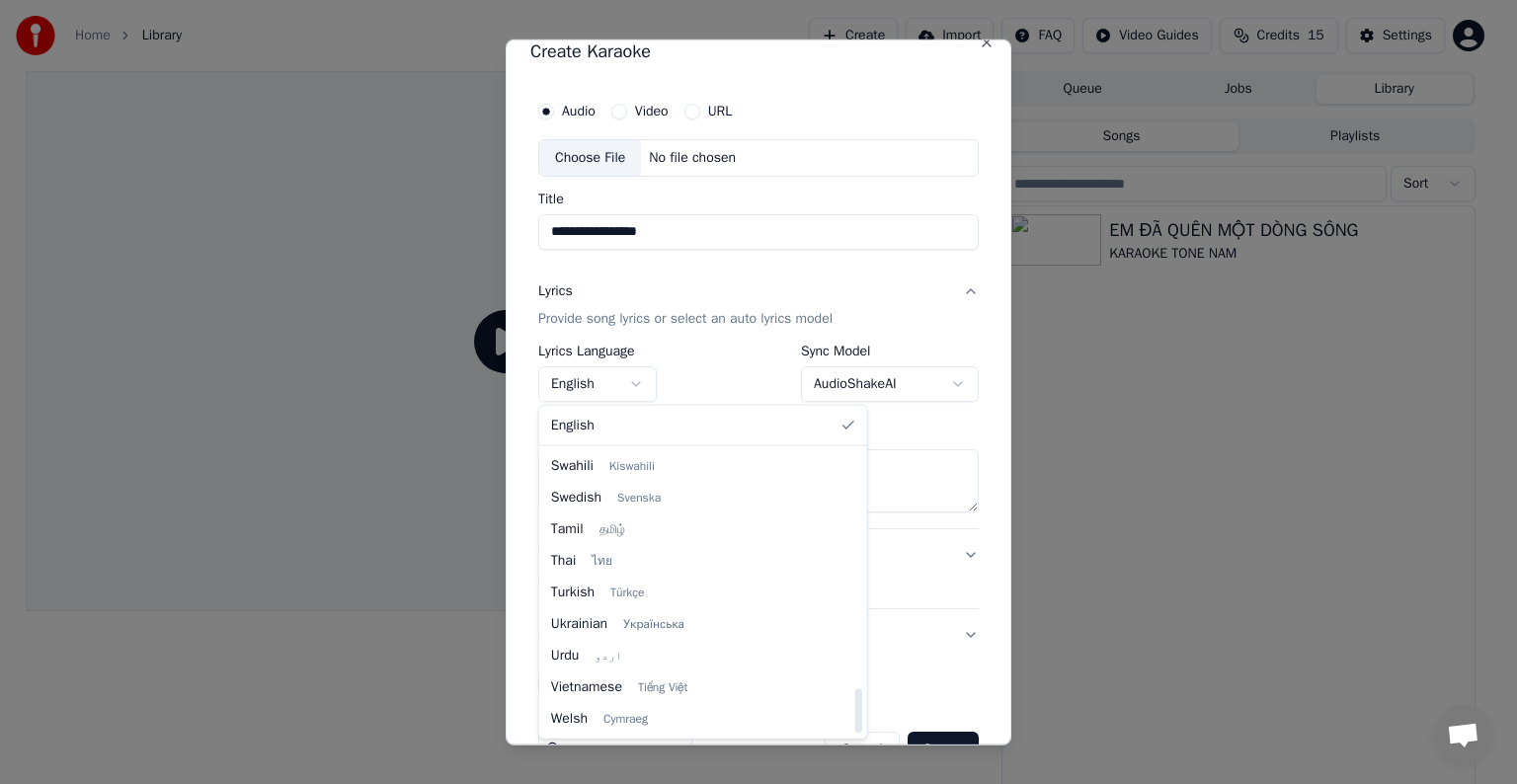 select on "**" 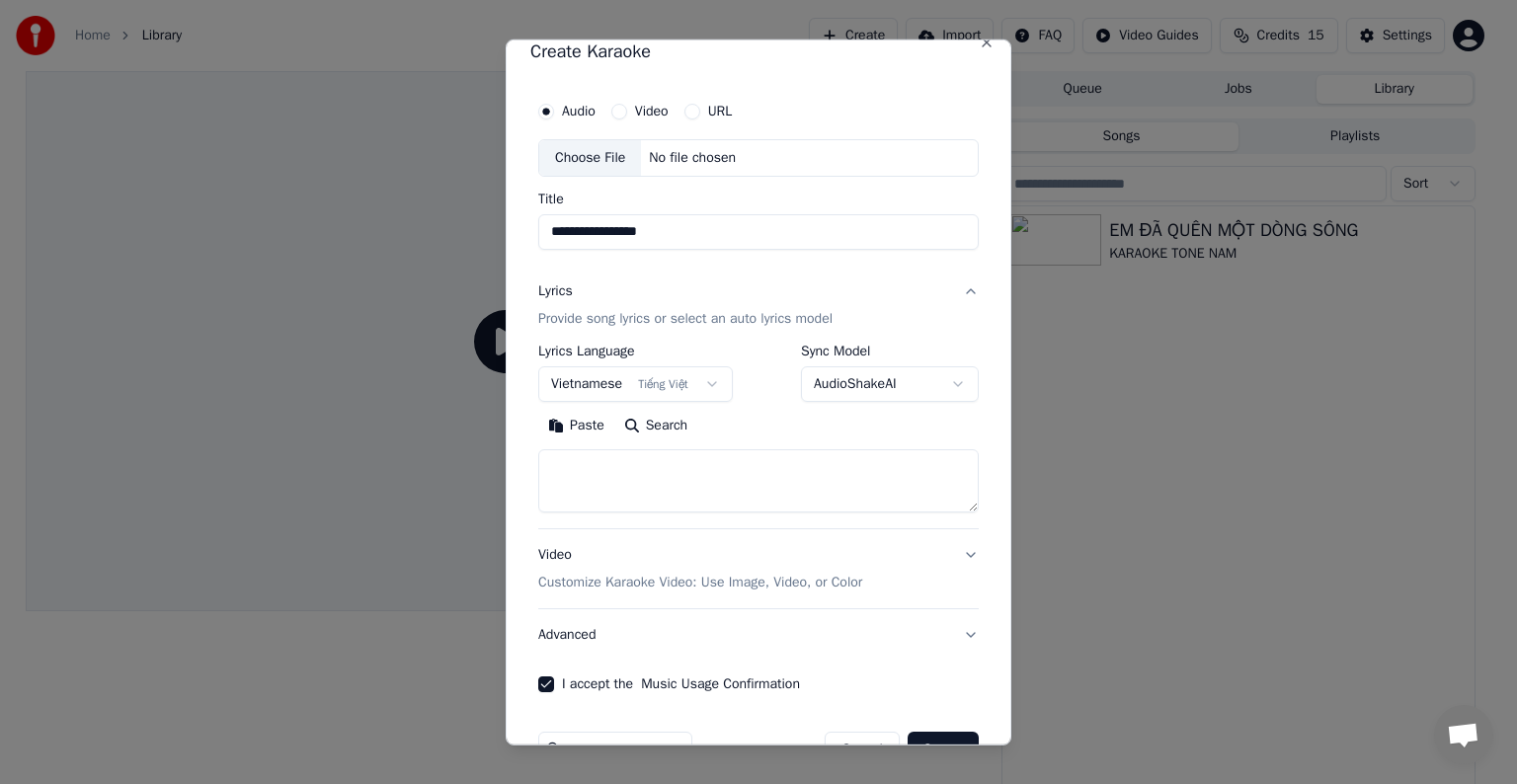 click at bounding box center (758, 481) 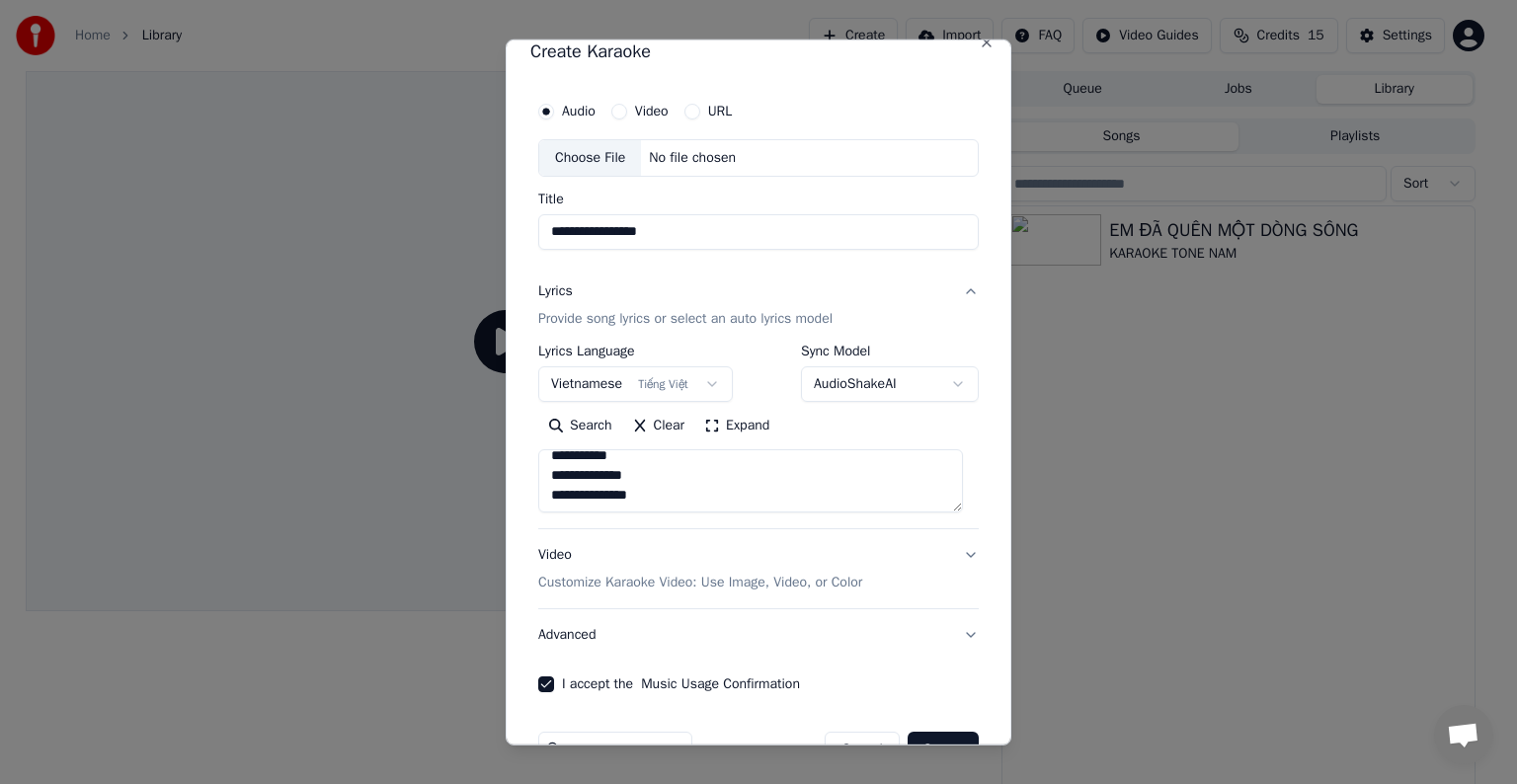 scroll, scrollTop: 2046, scrollLeft: 0, axis: vertical 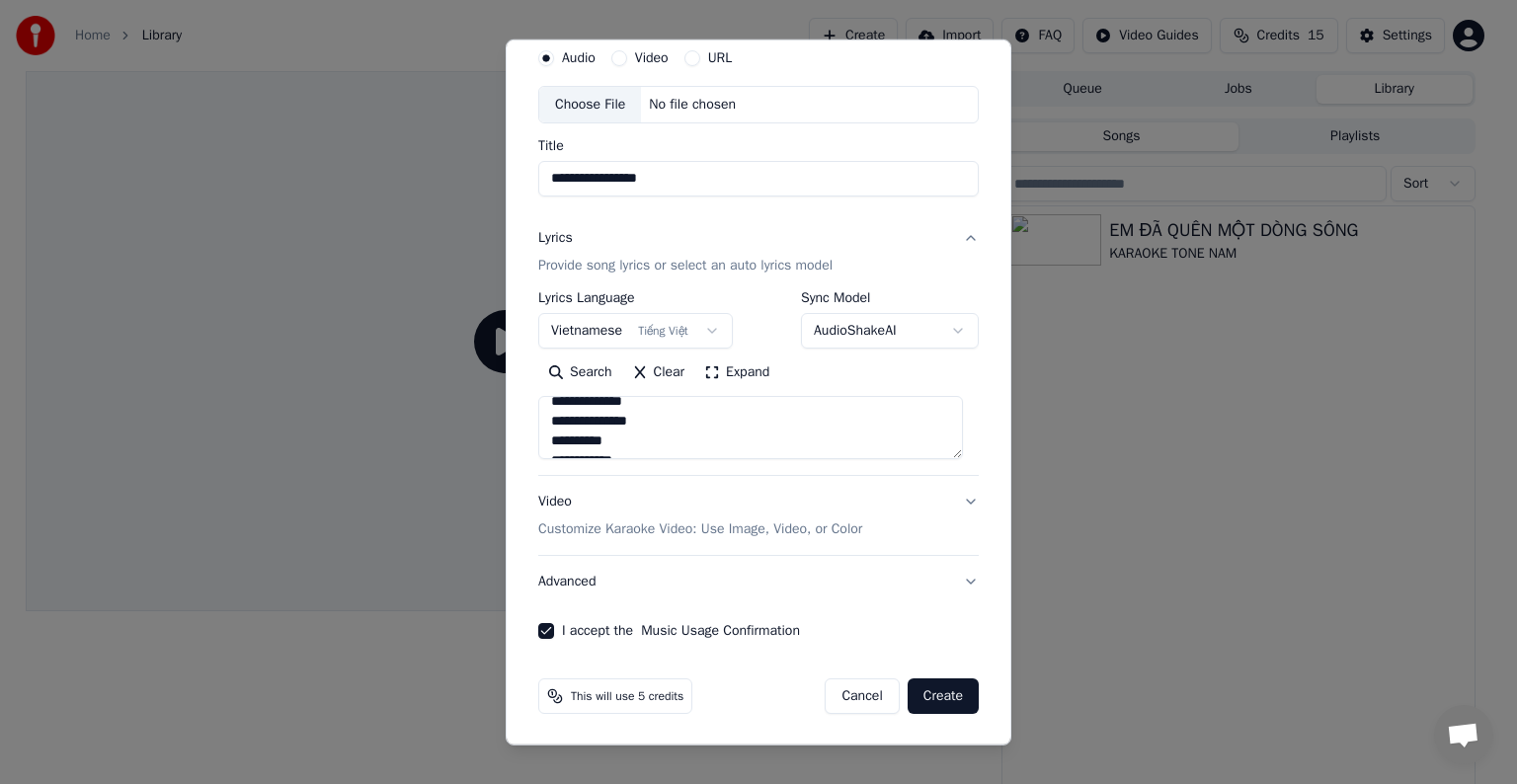 type on "**********" 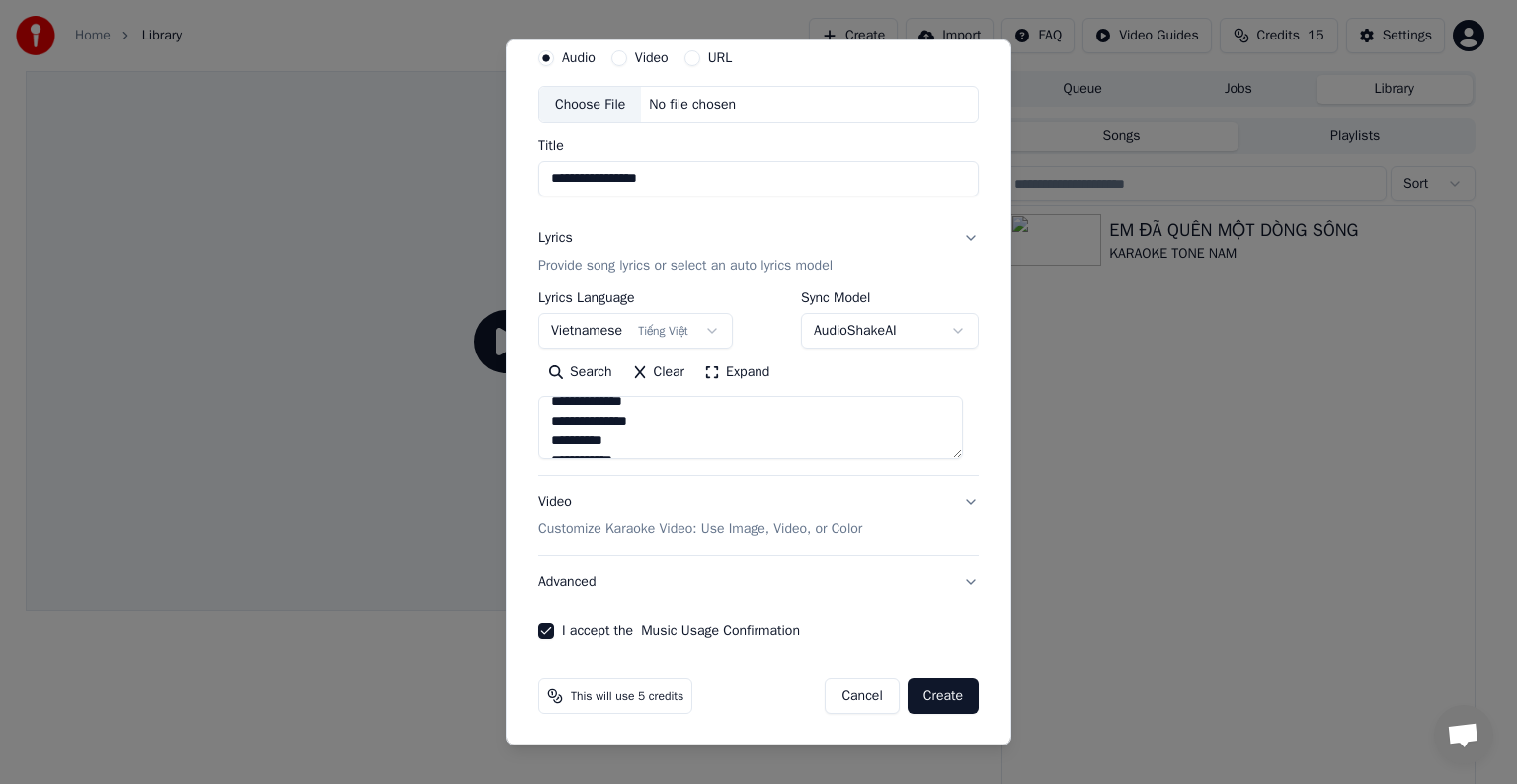 scroll, scrollTop: 0, scrollLeft: 0, axis: both 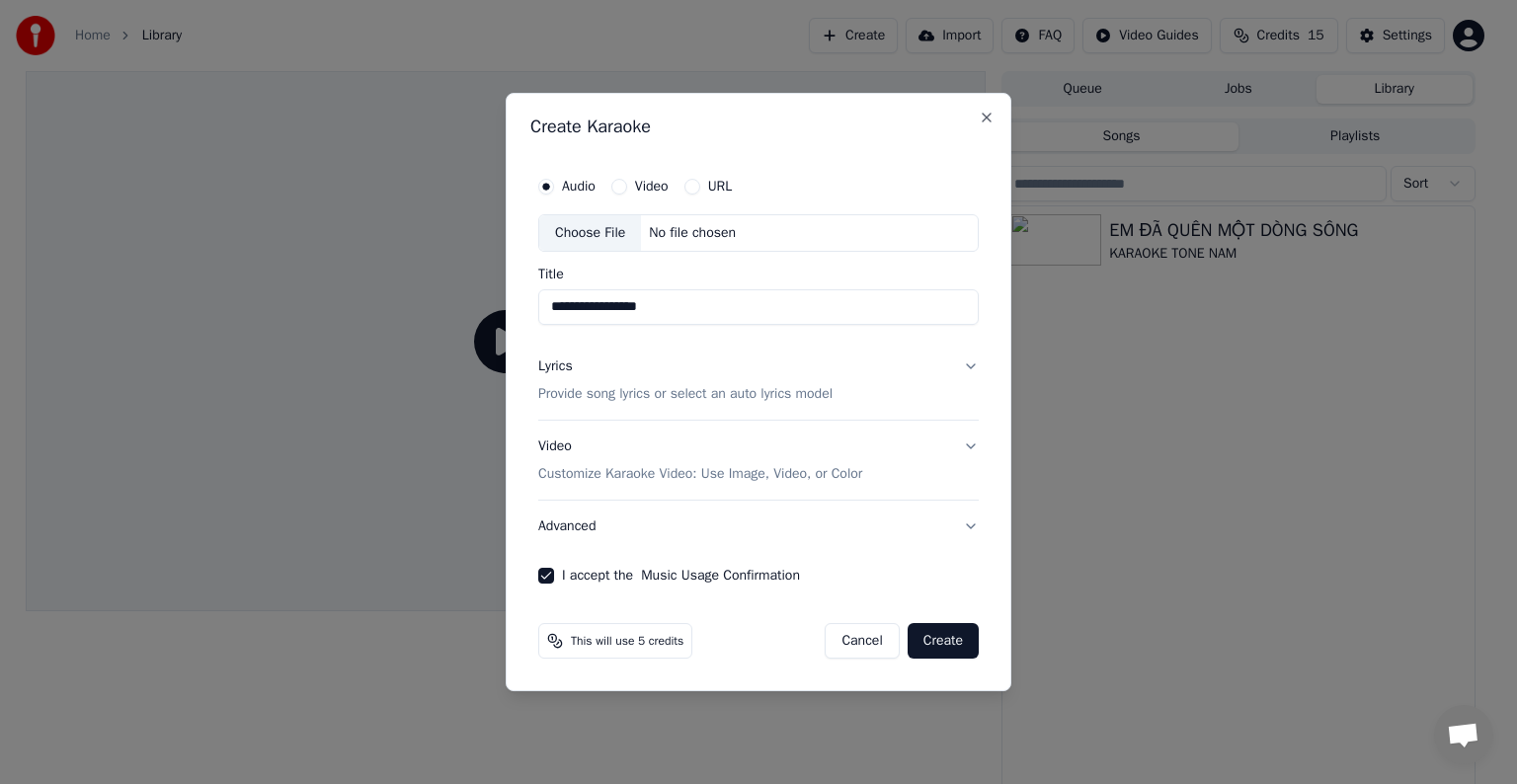 click on "Lyrics" at bounding box center [555, 366] 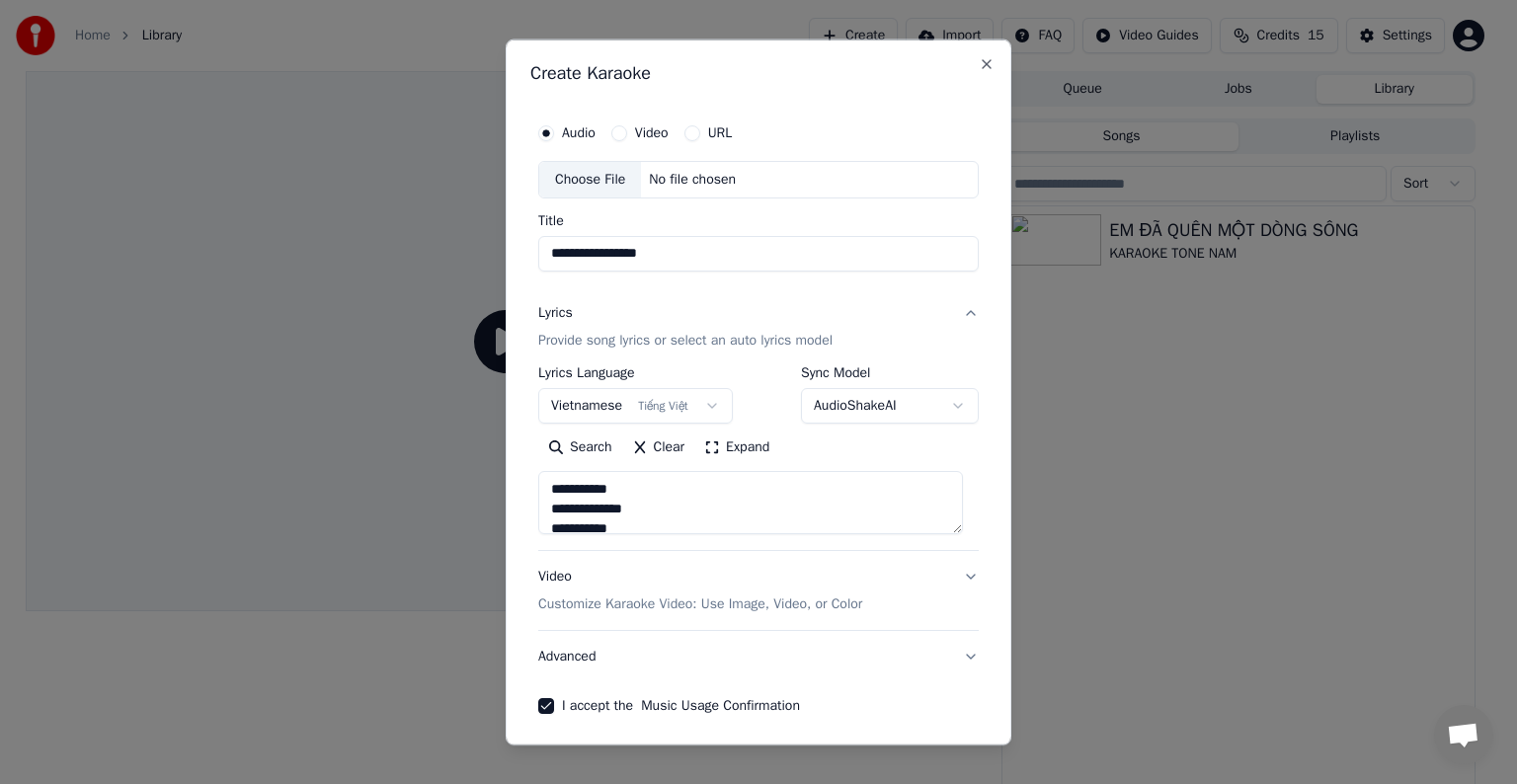 click on "Provide song lyrics or select an auto lyrics model" at bounding box center [685, 341] 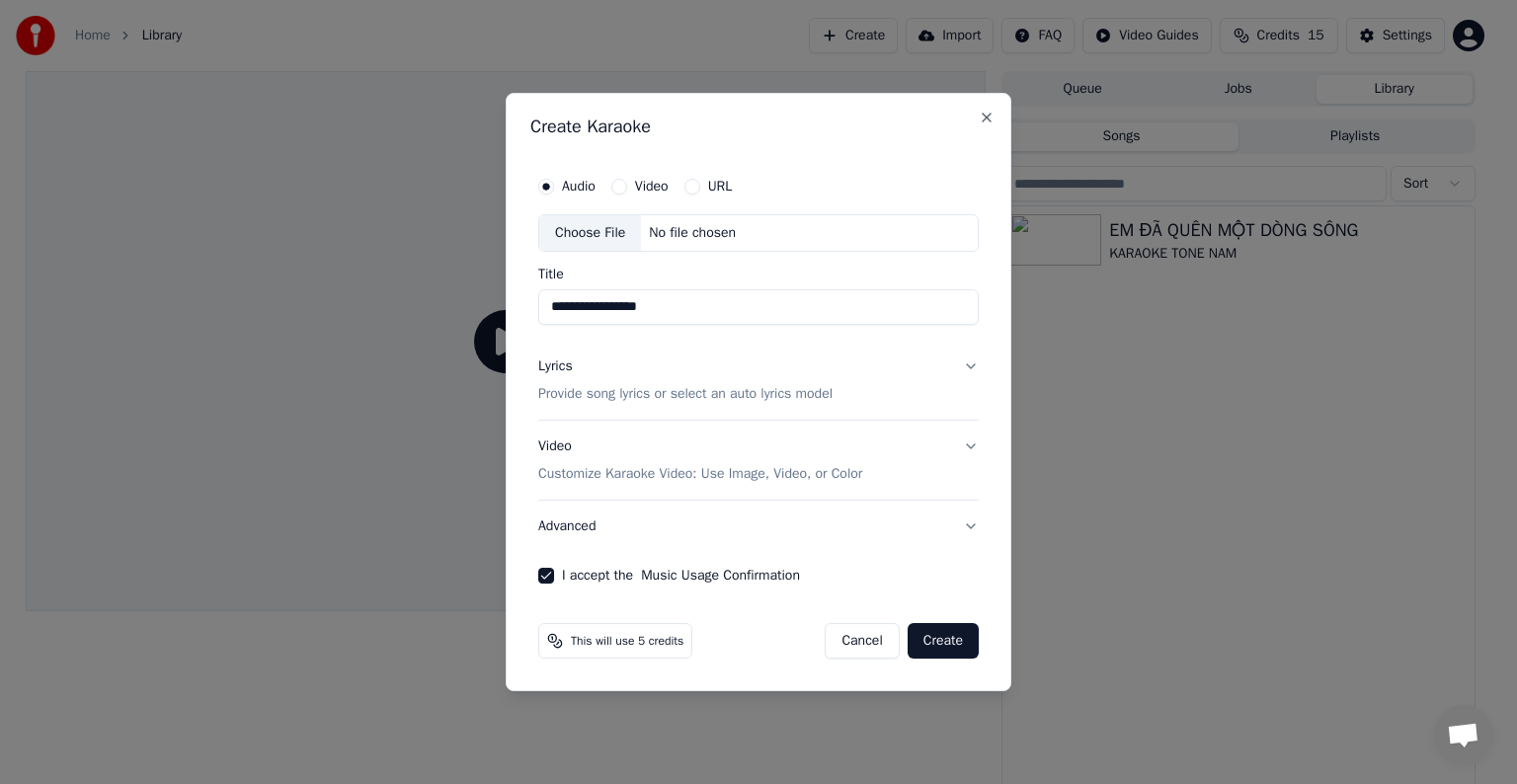 click on "Provide song lyrics or select an auto lyrics model" at bounding box center (685, 394) 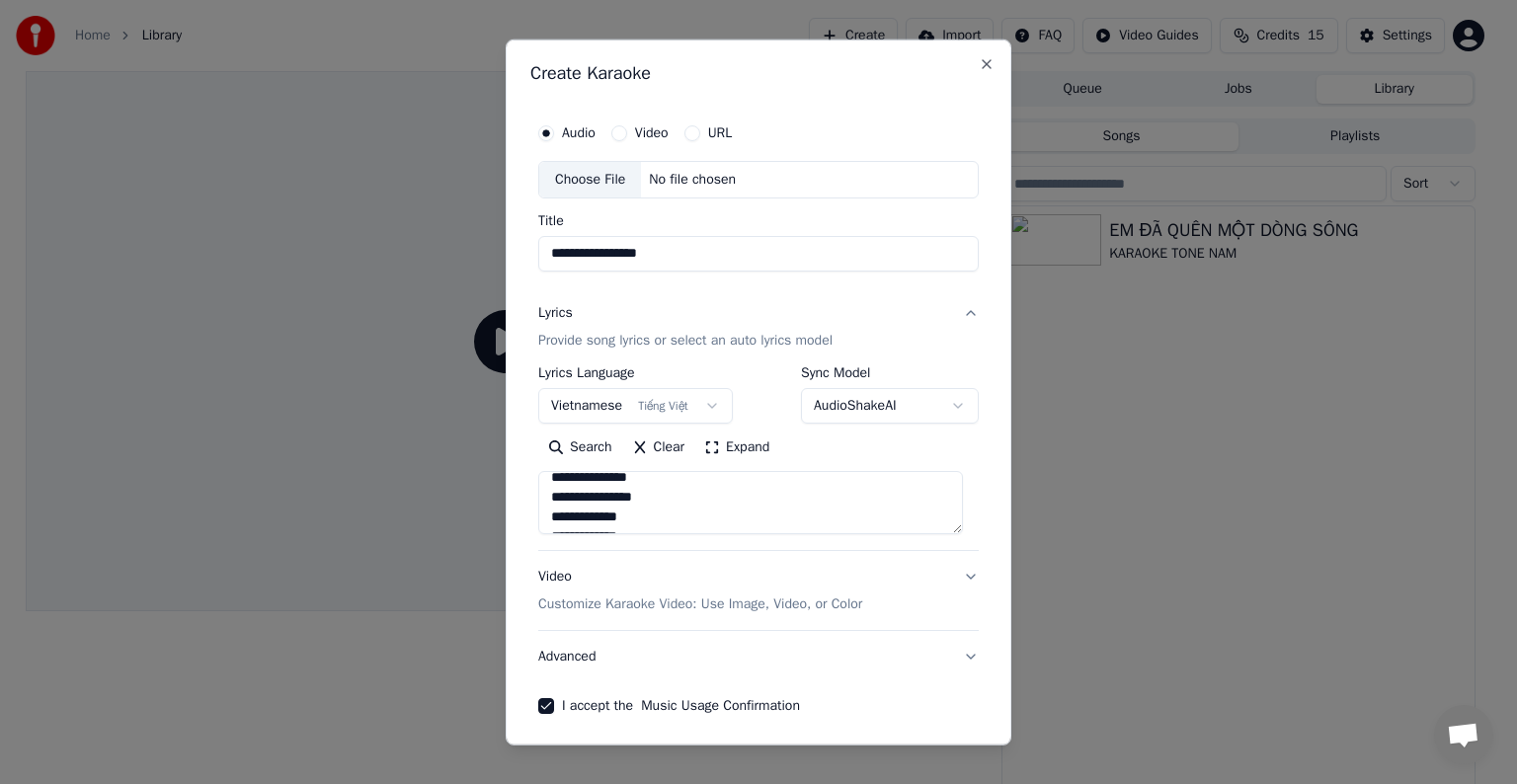 scroll, scrollTop: 99, scrollLeft: 0, axis: vertical 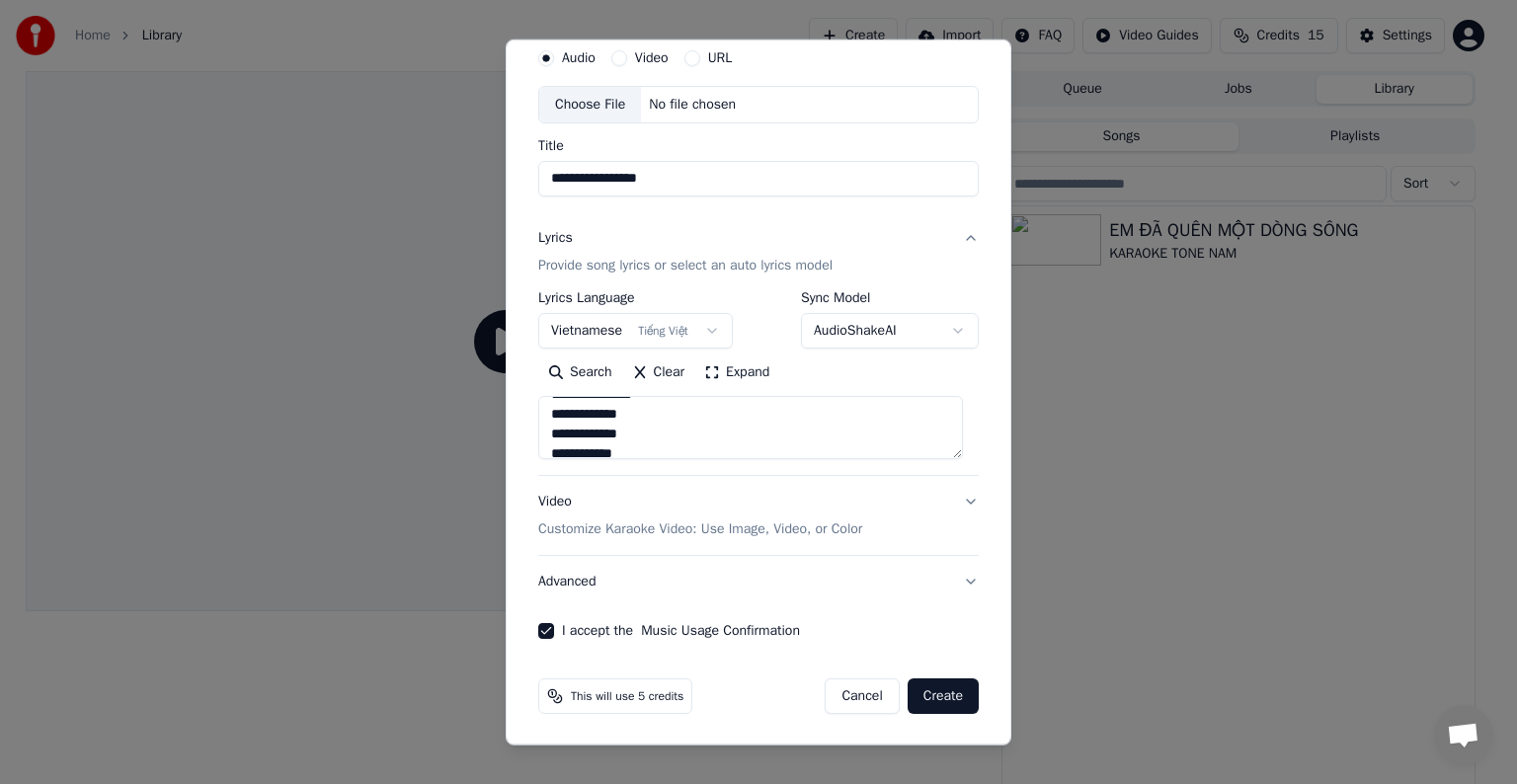 click on "Customize Karaoke Video: Use Image, Video, or Color" at bounding box center (700, 529) 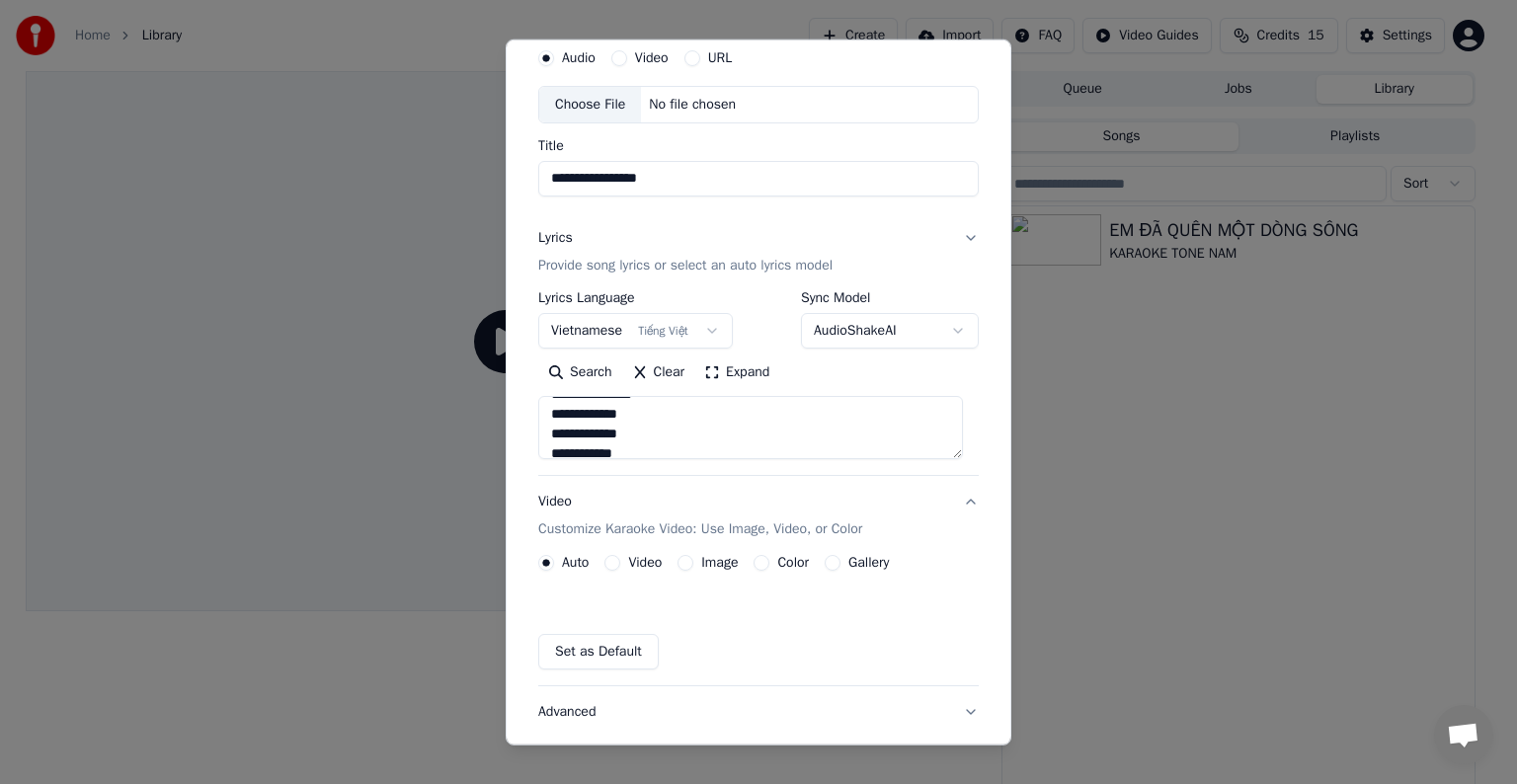 scroll, scrollTop: 22, scrollLeft: 0, axis: vertical 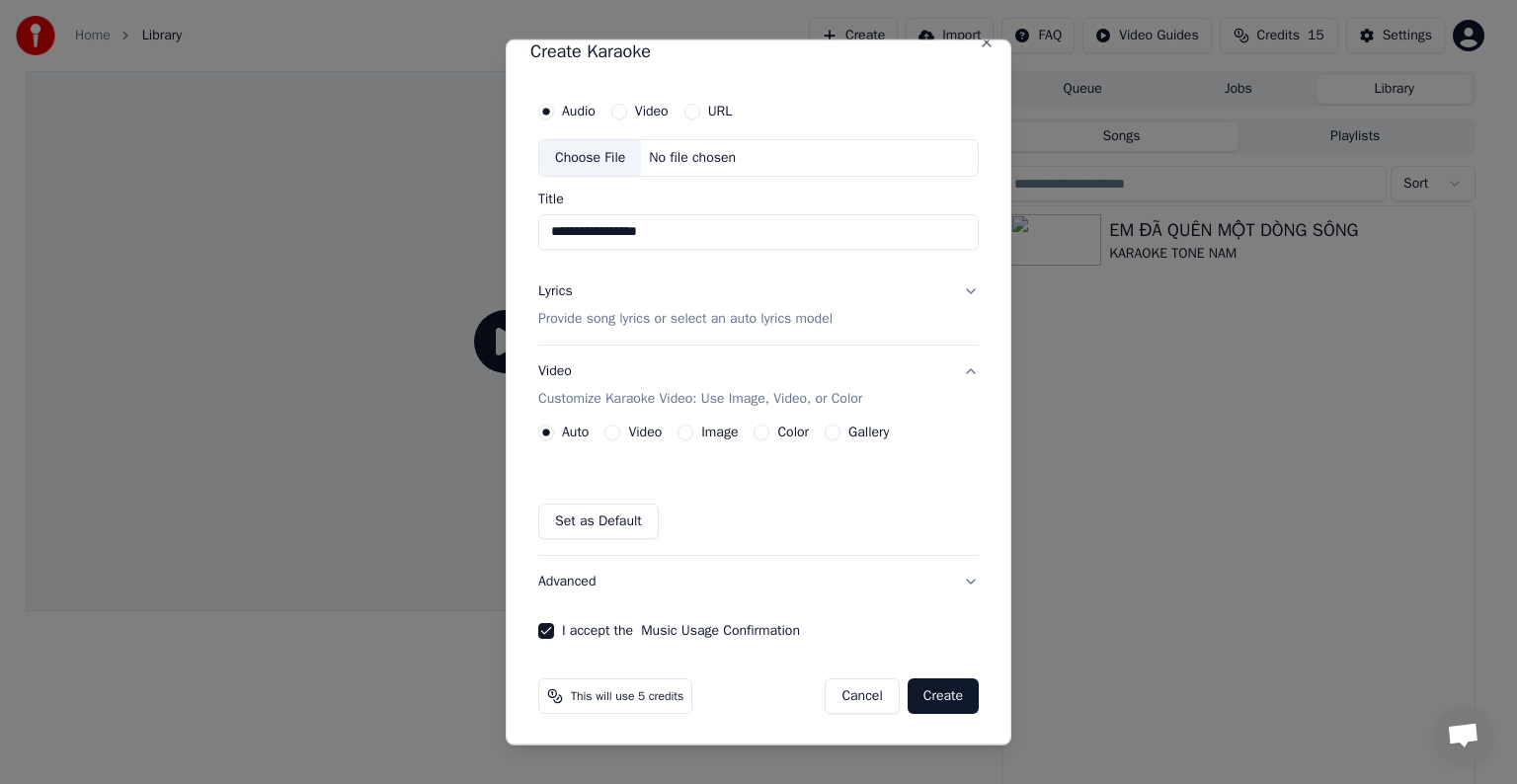 click on "Advanced" at bounding box center (758, 582) 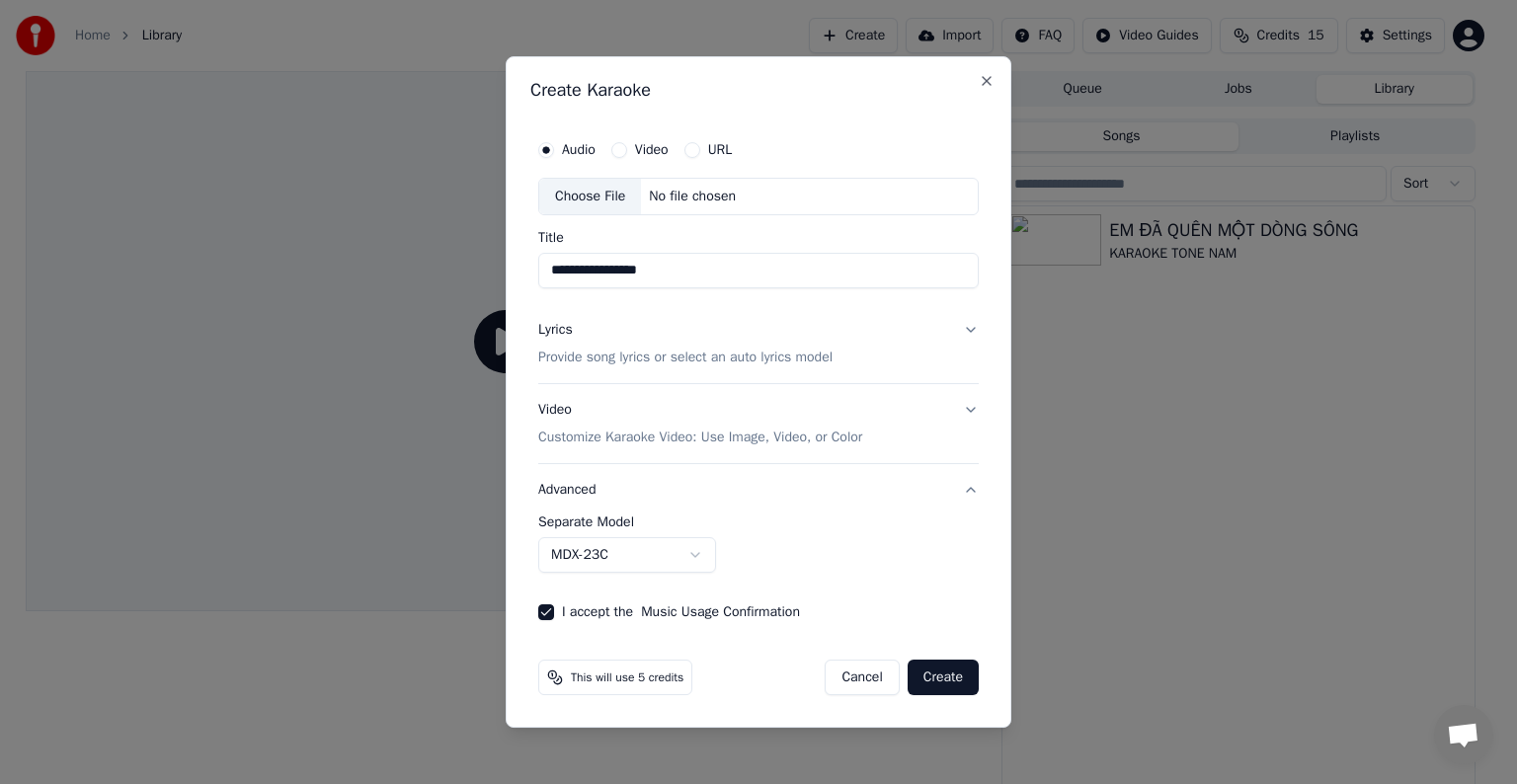 click on "Video" at bounding box center (619, 150) 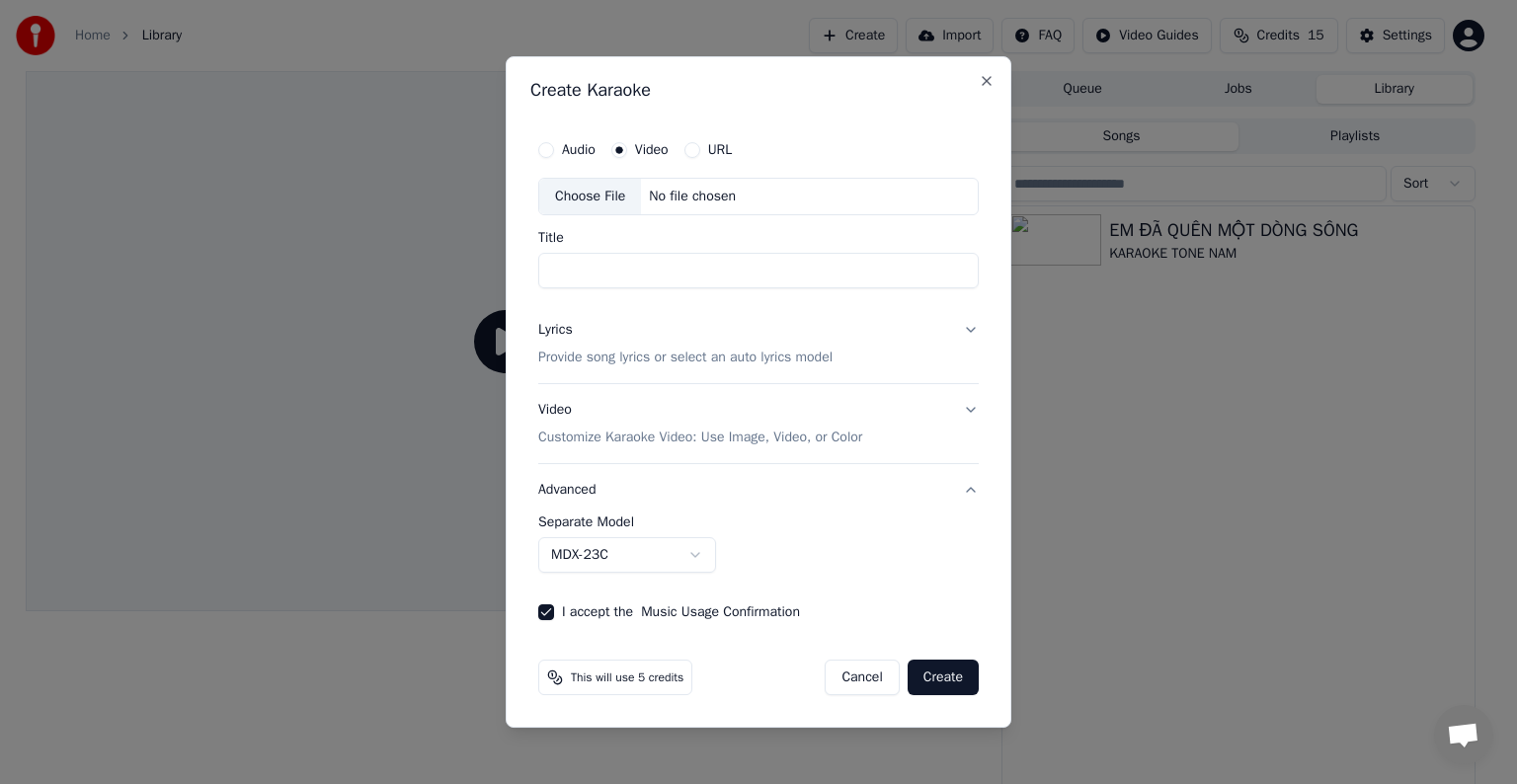 click on "Title" at bounding box center (758, 271) 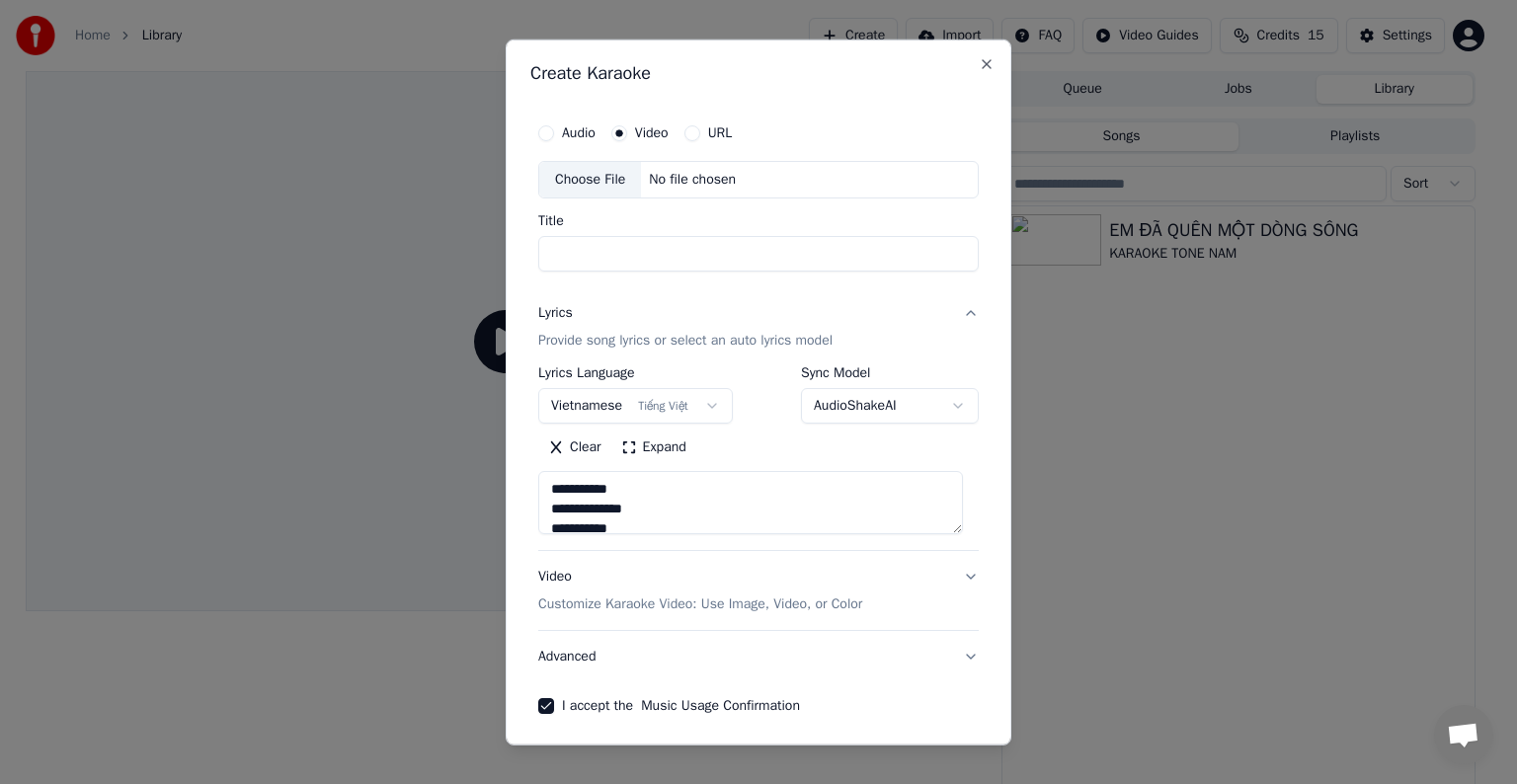 click on "Audio" at bounding box center [579, 133] 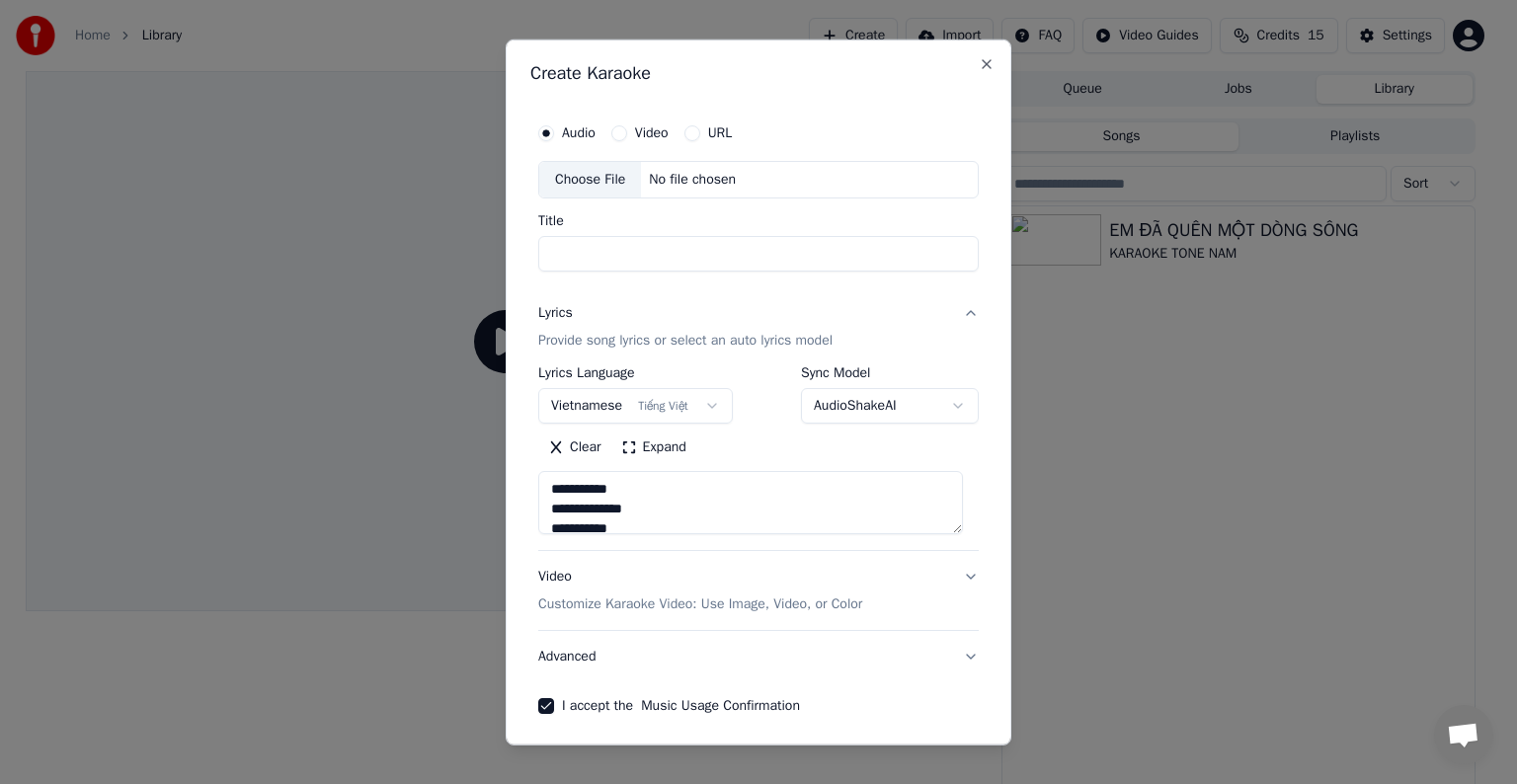 click on "Title" at bounding box center (758, 254) 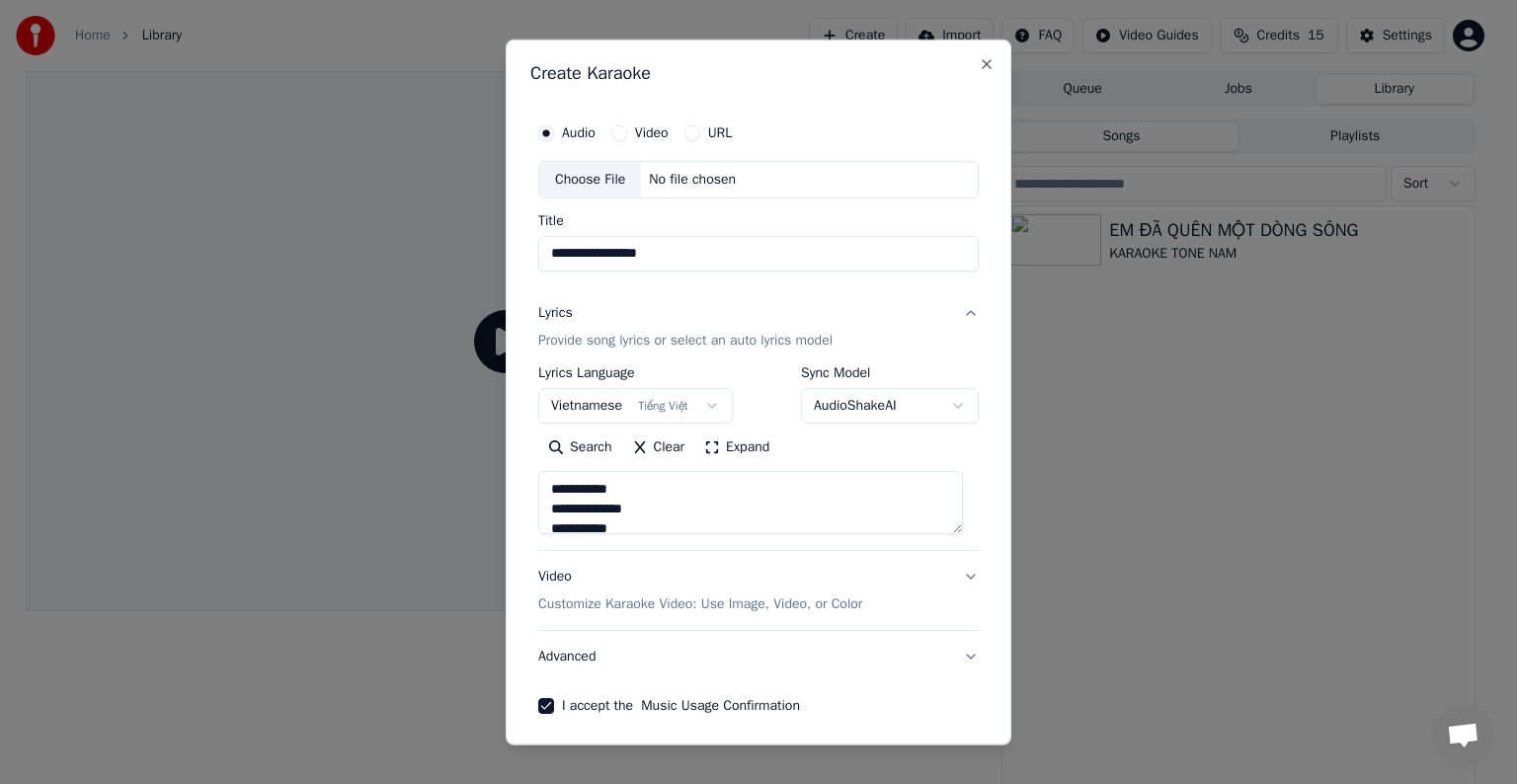 type on "**********" 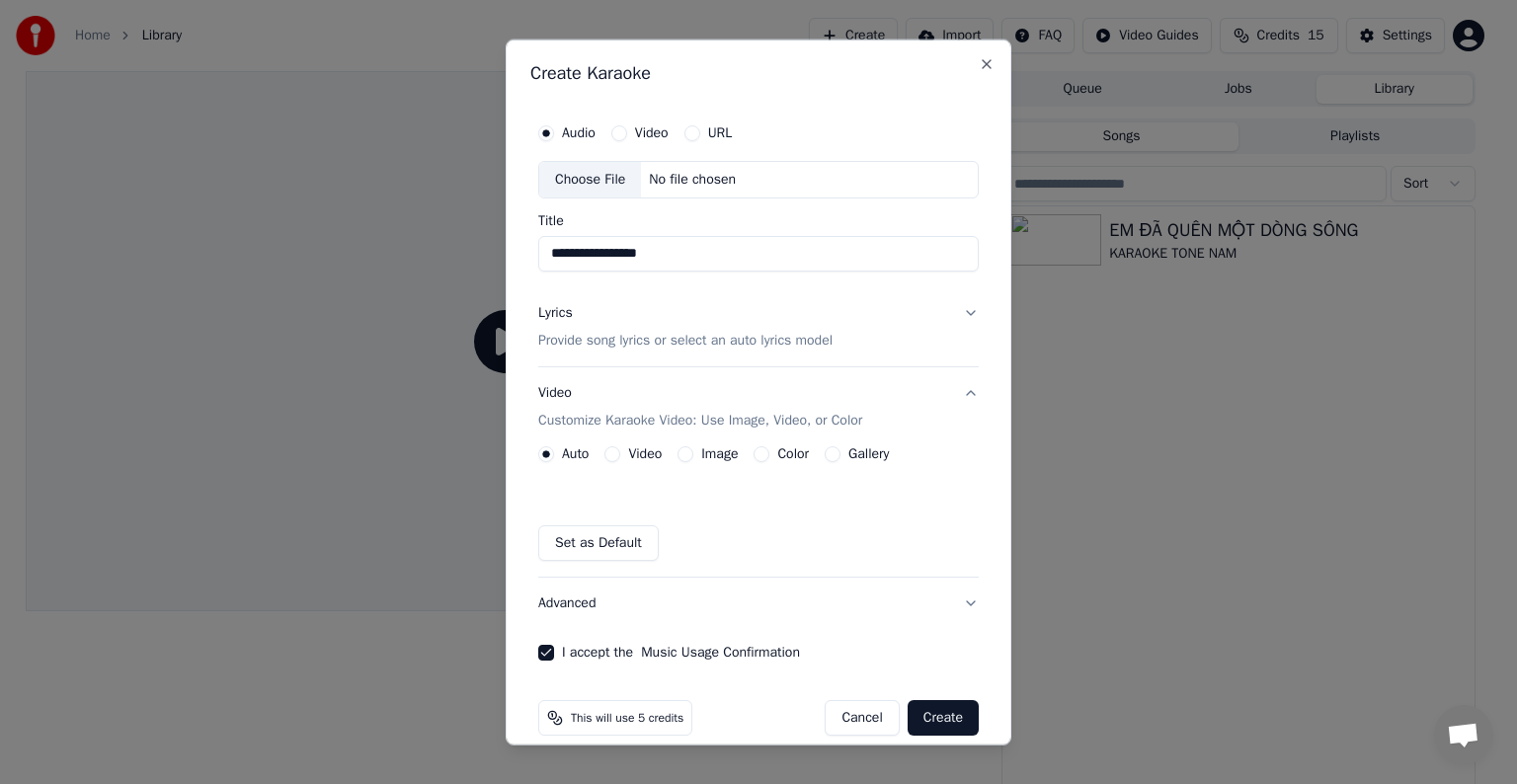 click on "Image" at bounding box center [685, 454] 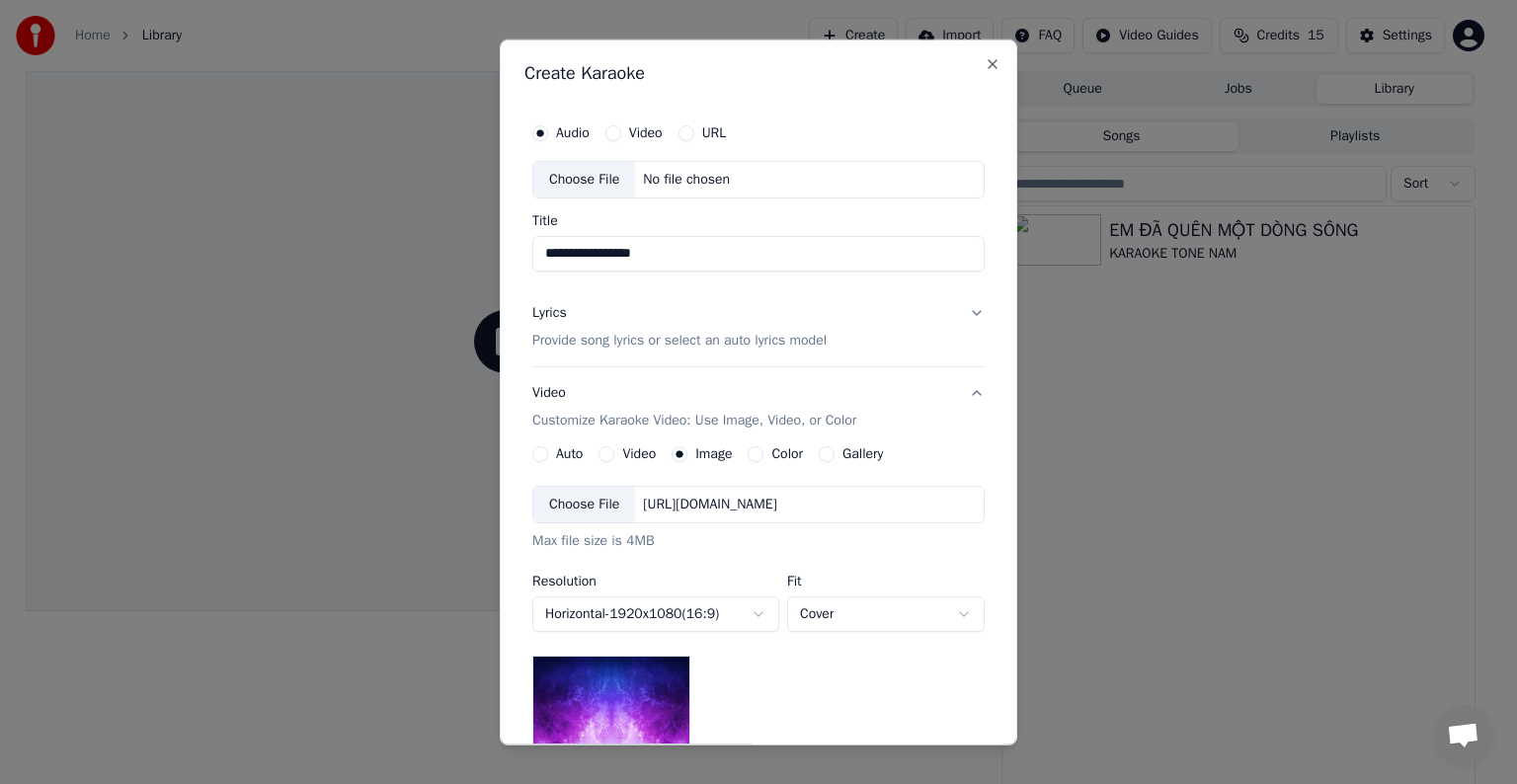 click on "Max file size is 4MB" at bounding box center [758, 541] 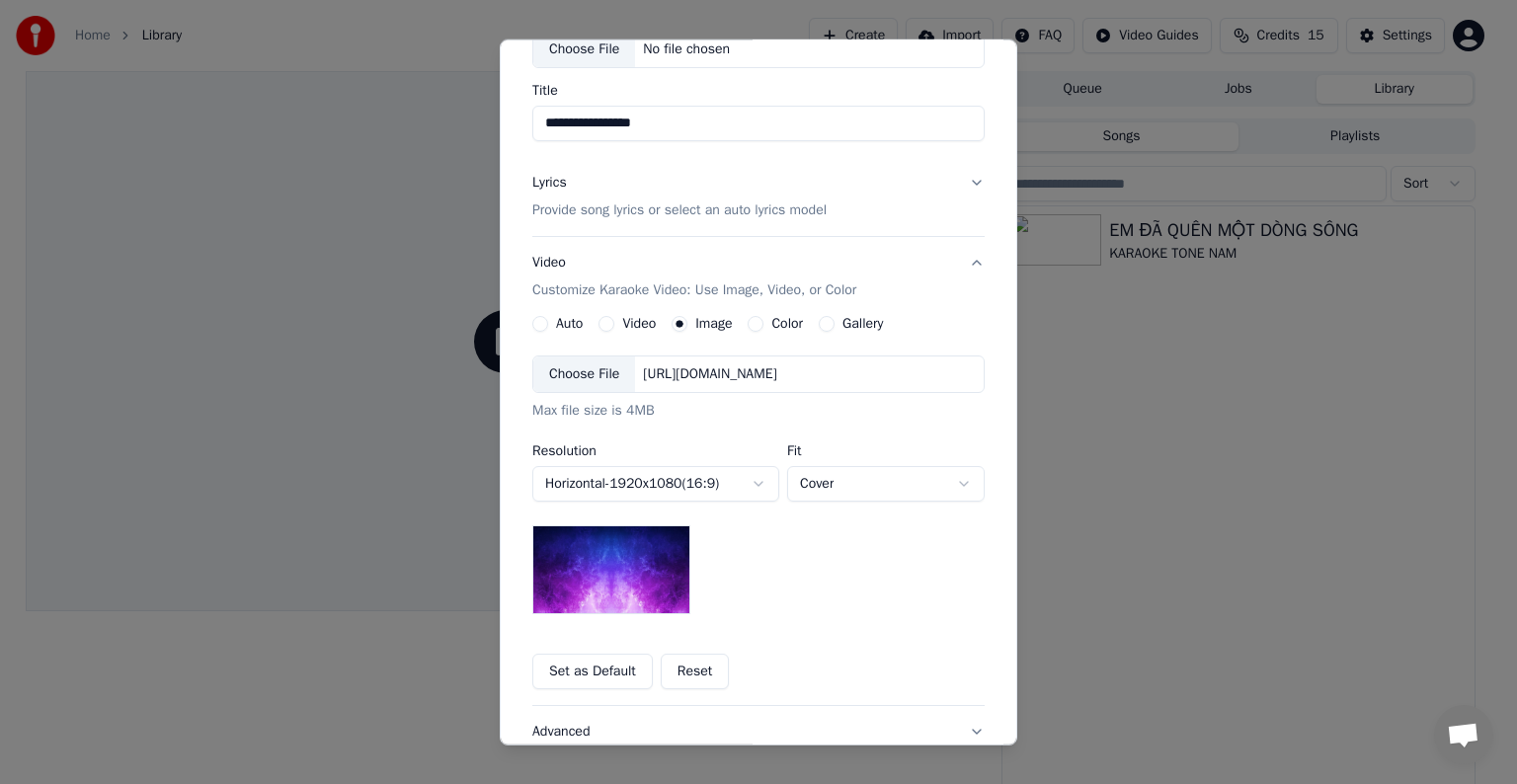 scroll, scrollTop: 280, scrollLeft: 0, axis: vertical 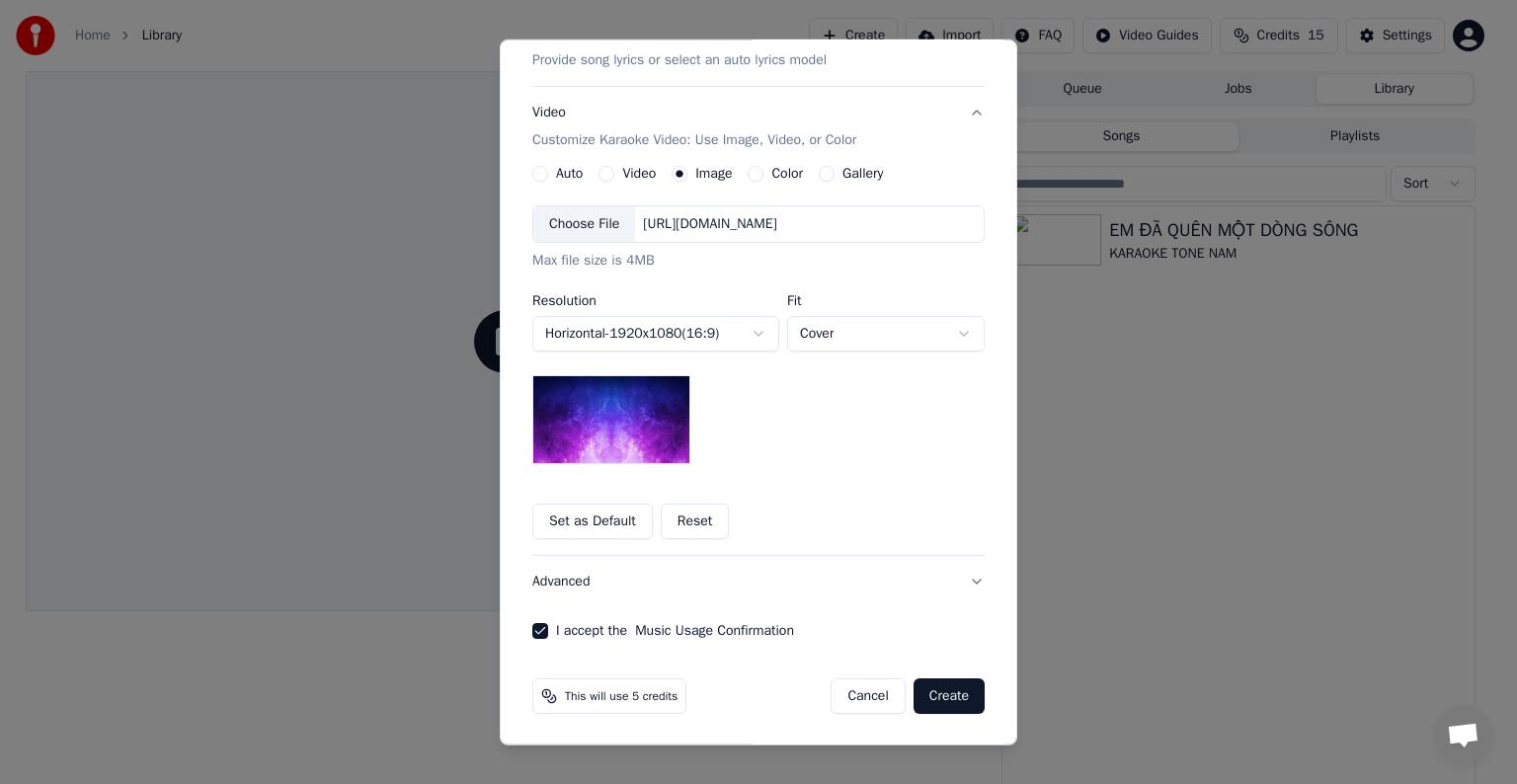 click on "Max file size is 4MB" at bounding box center (758, 261) 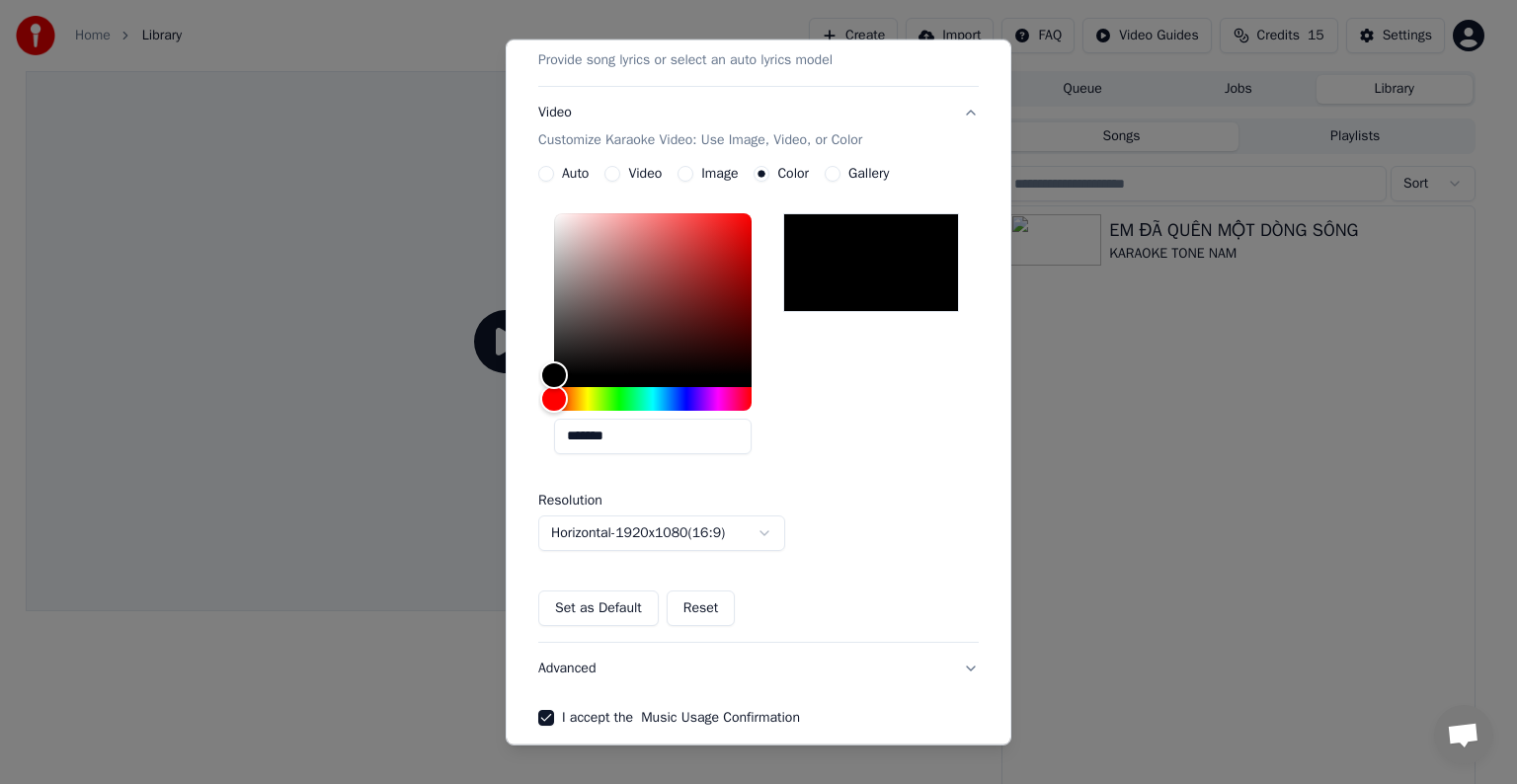 drag, startPoint x: 636, startPoint y: 438, endPoint x: 613, endPoint y: 438, distance: 23 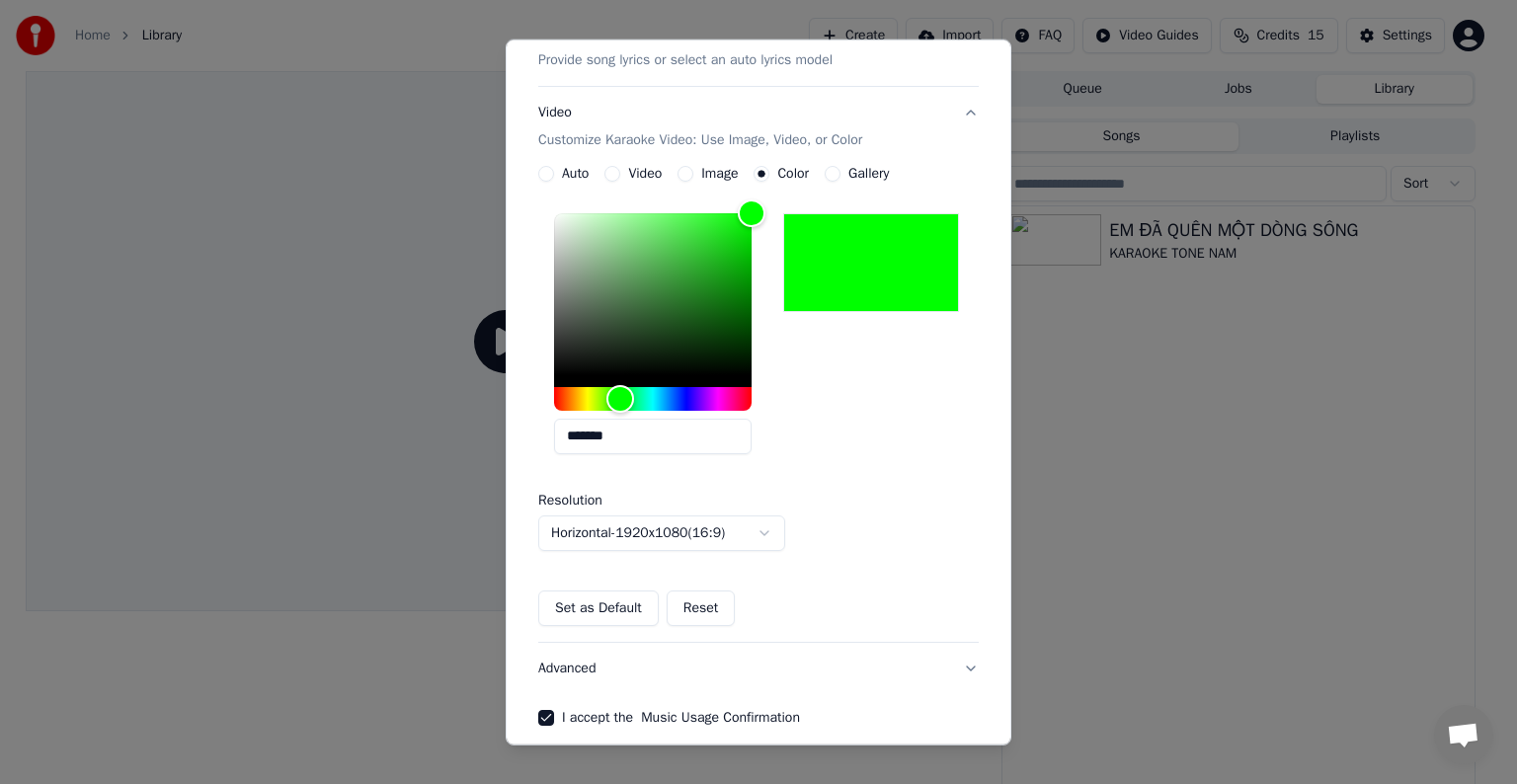 type on "*******" 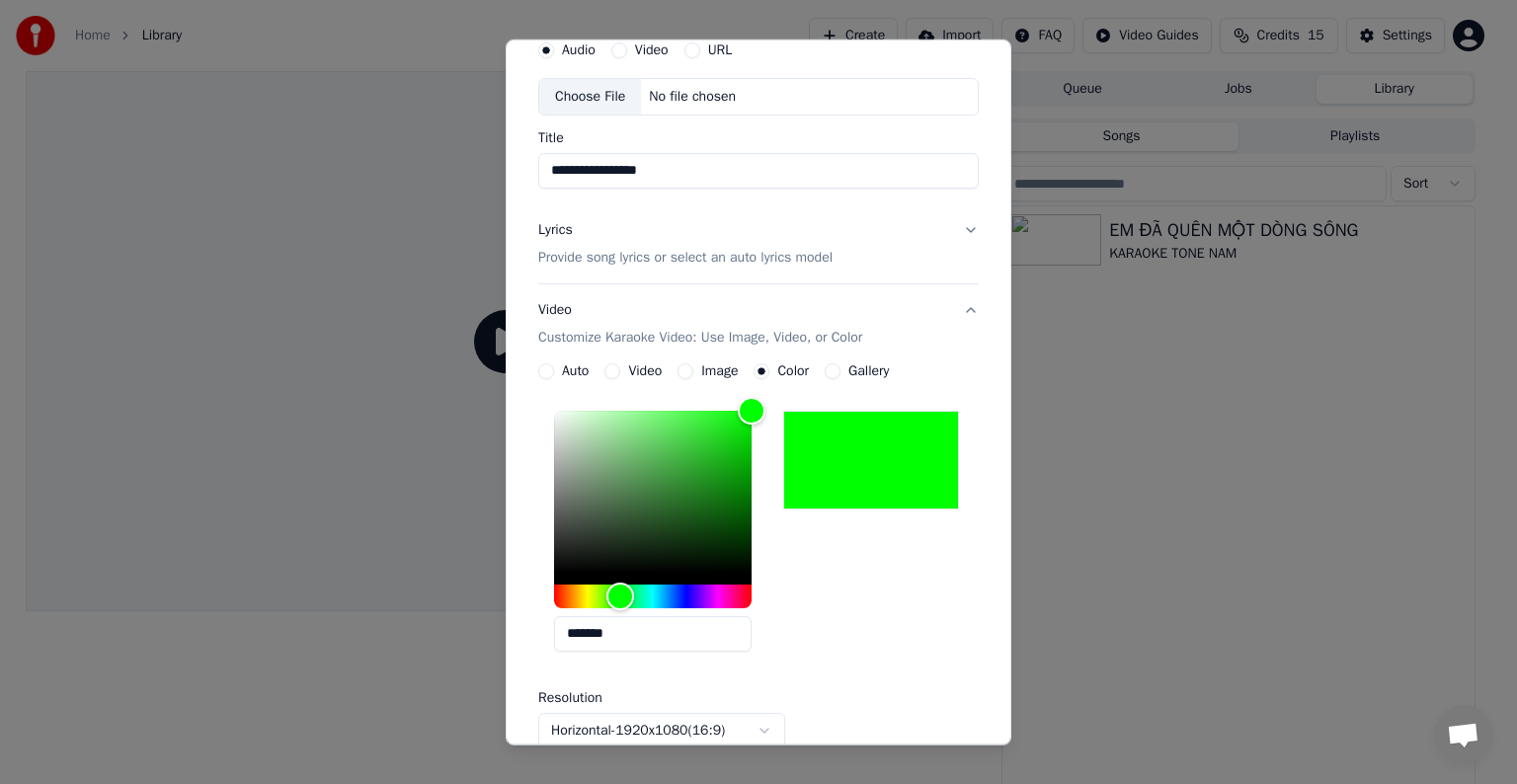 click on "Provide song lyrics or select an auto lyrics model" at bounding box center [685, 258] 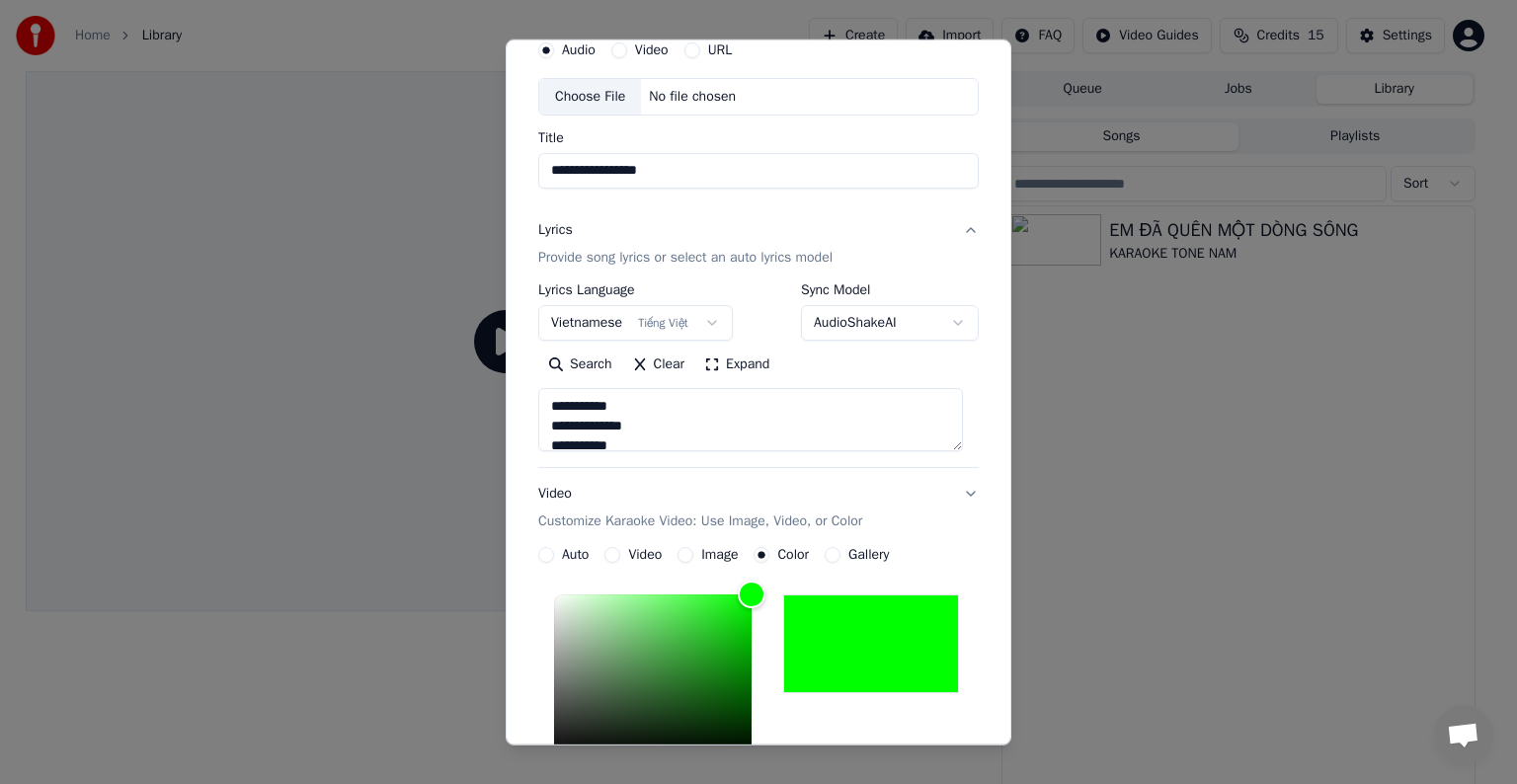 scroll, scrollTop: 75, scrollLeft: 0, axis: vertical 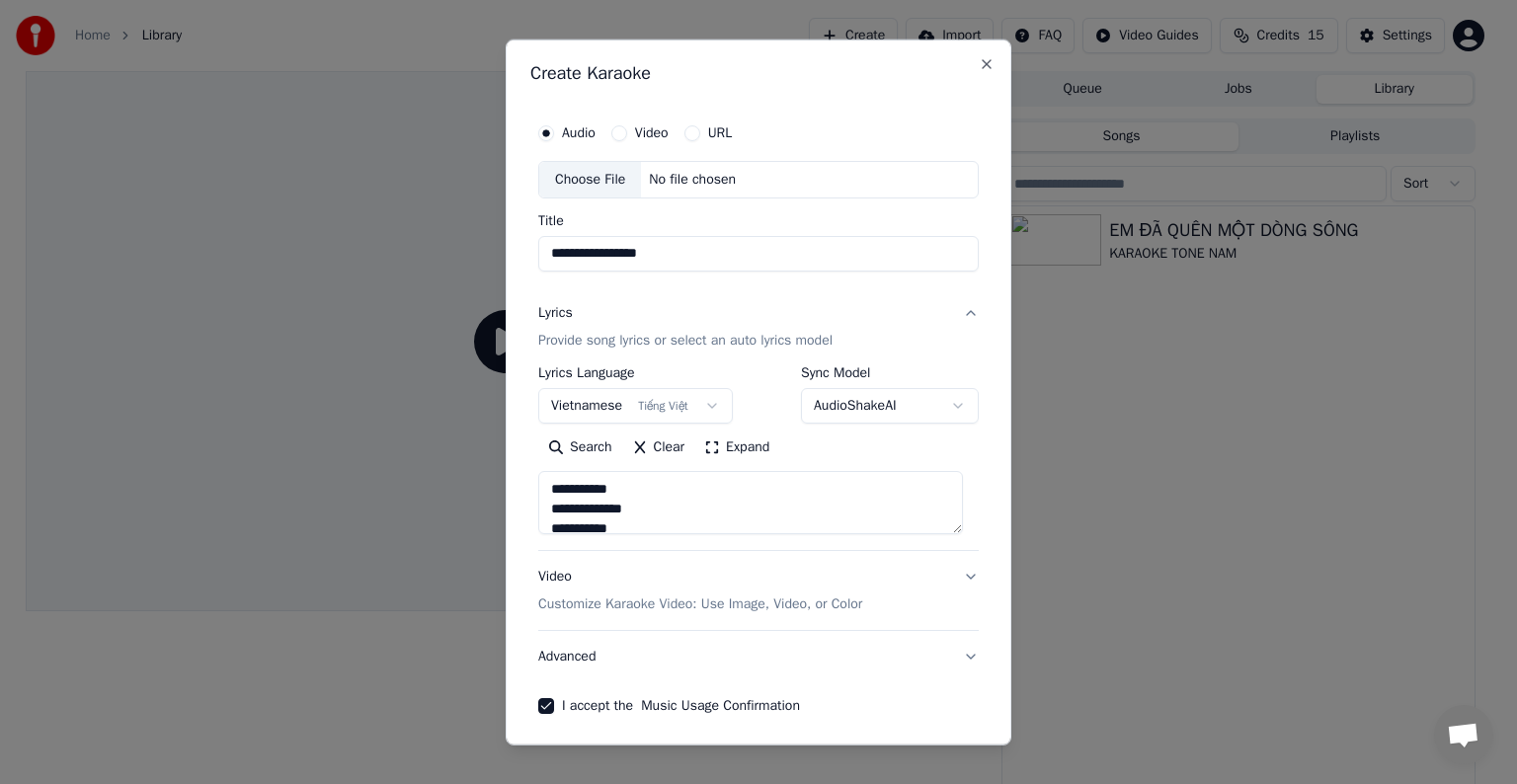 click on "Provide song lyrics or select an auto lyrics model" at bounding box center [685, 341] 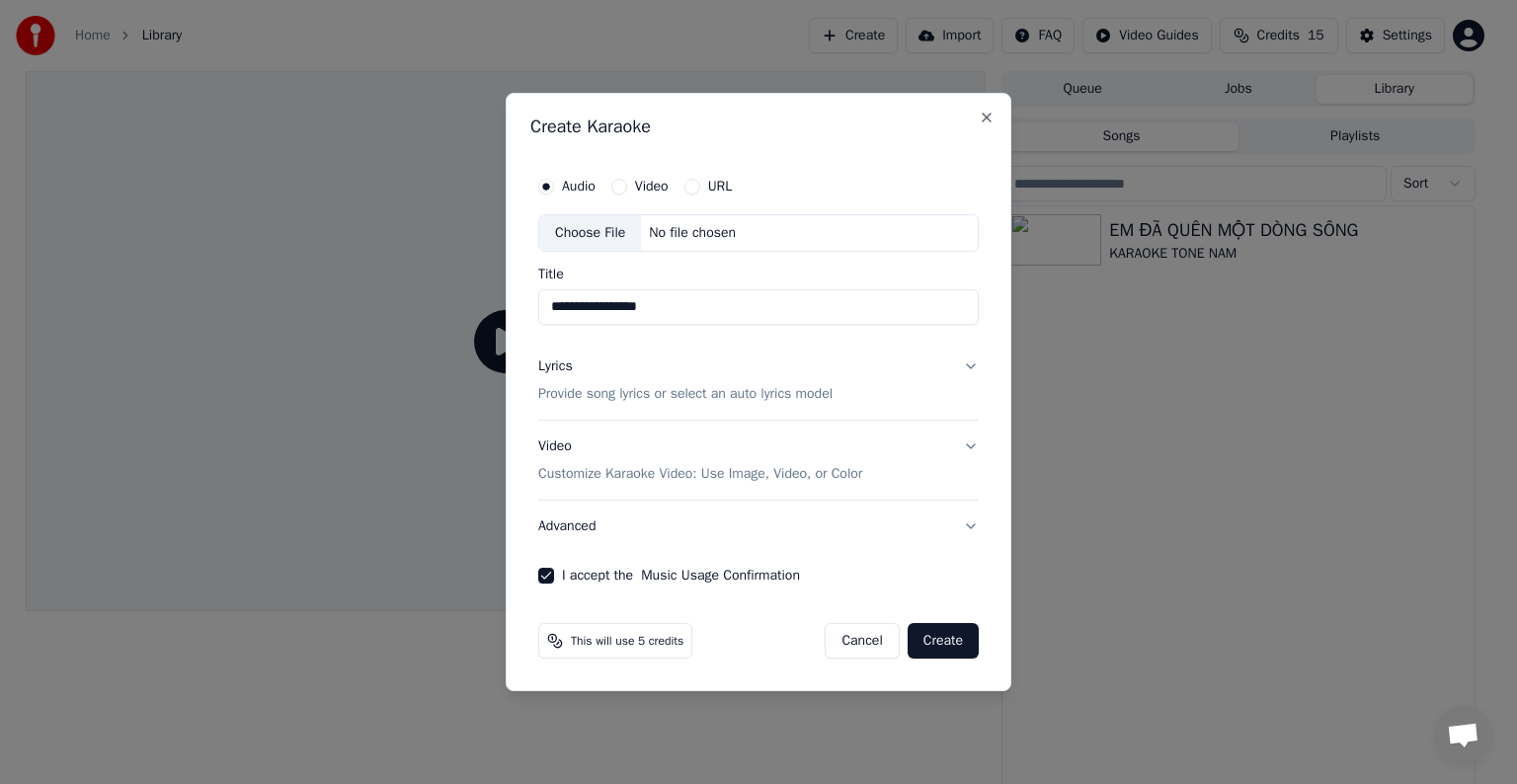 click on "Provide song lyrics or select an auto lyrics model" at bounding box center [685, 394] 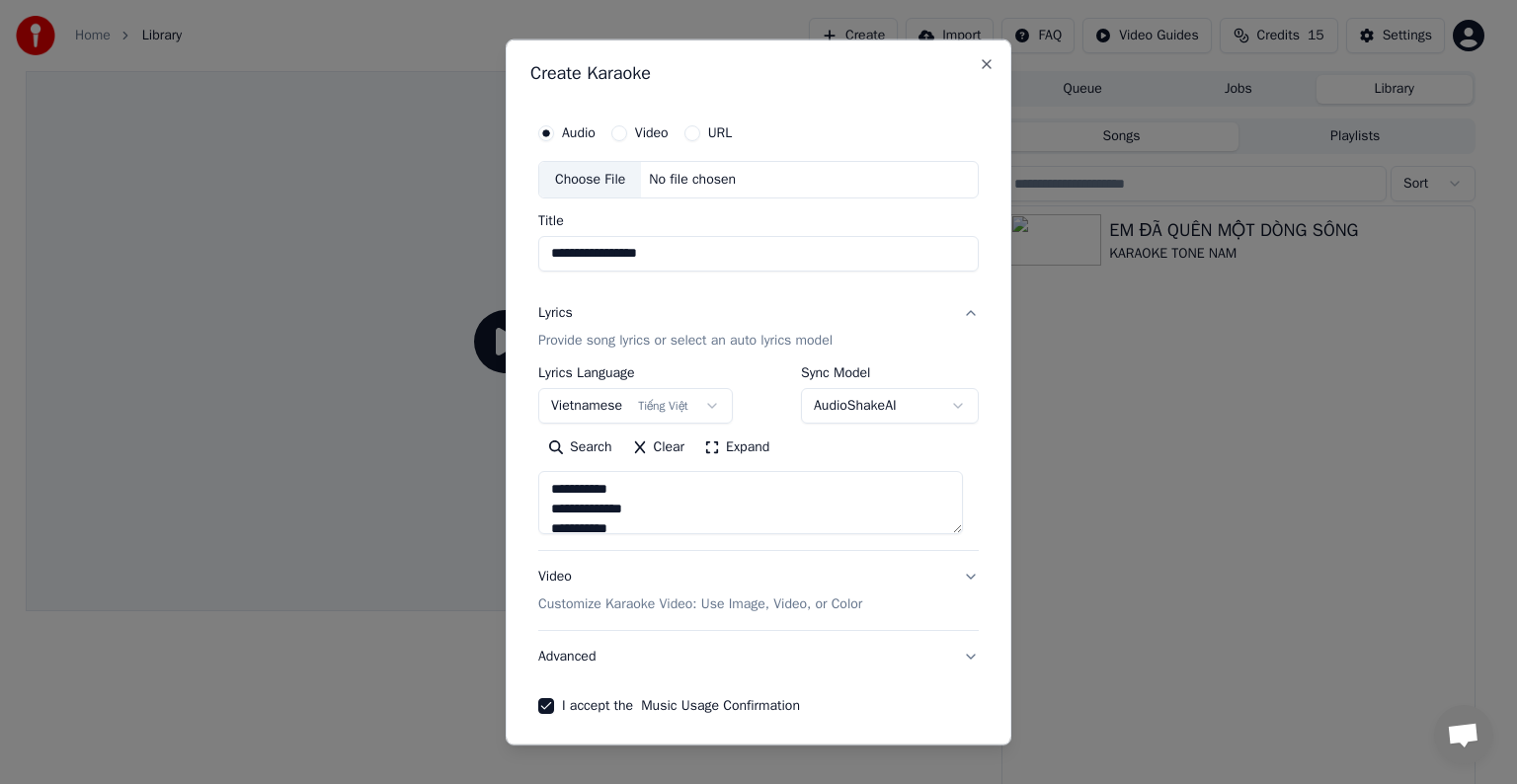 click on "Lyrics" at bounding box center (555, 313) 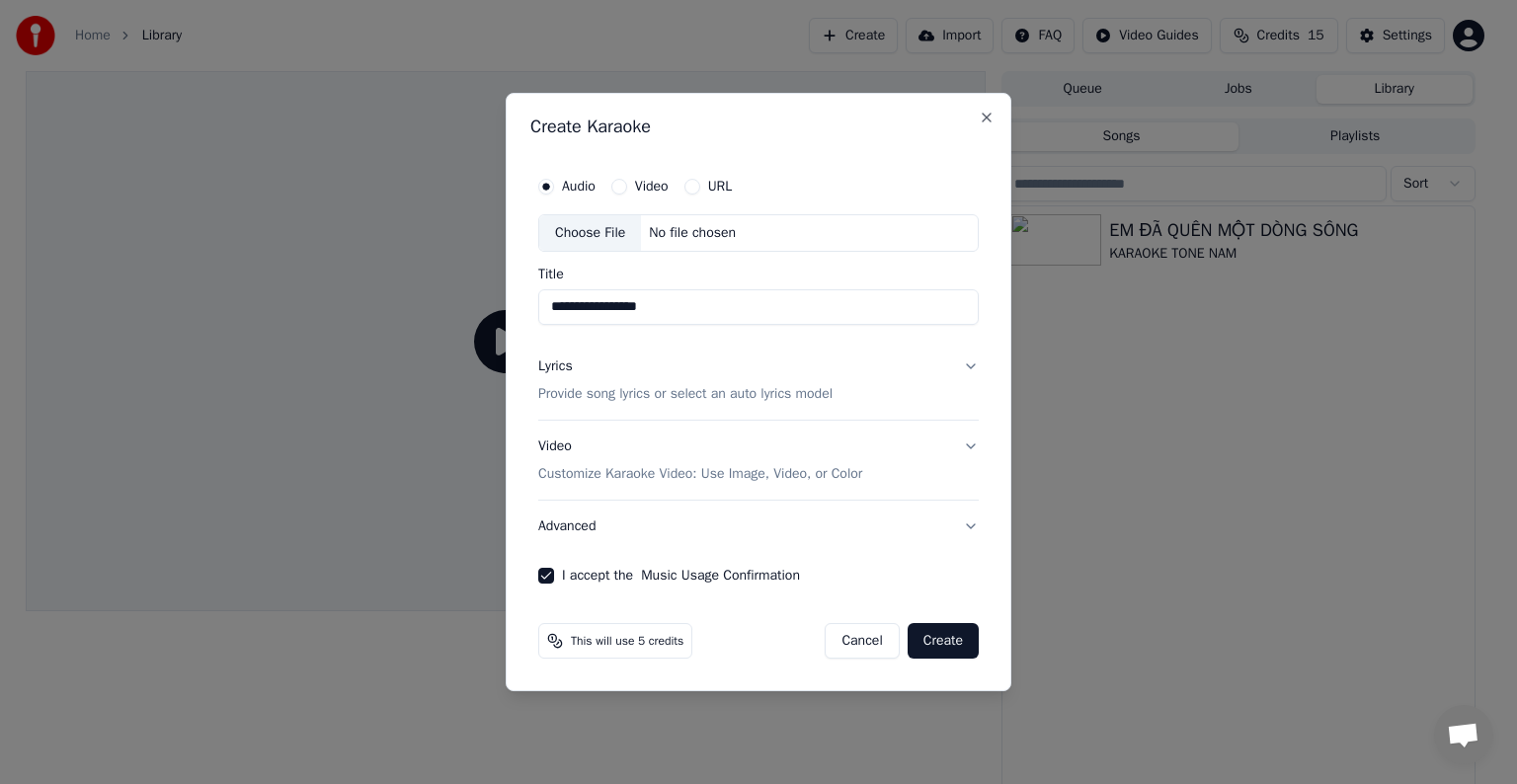 click on "Lyrics" at bounding box center (555, 366) 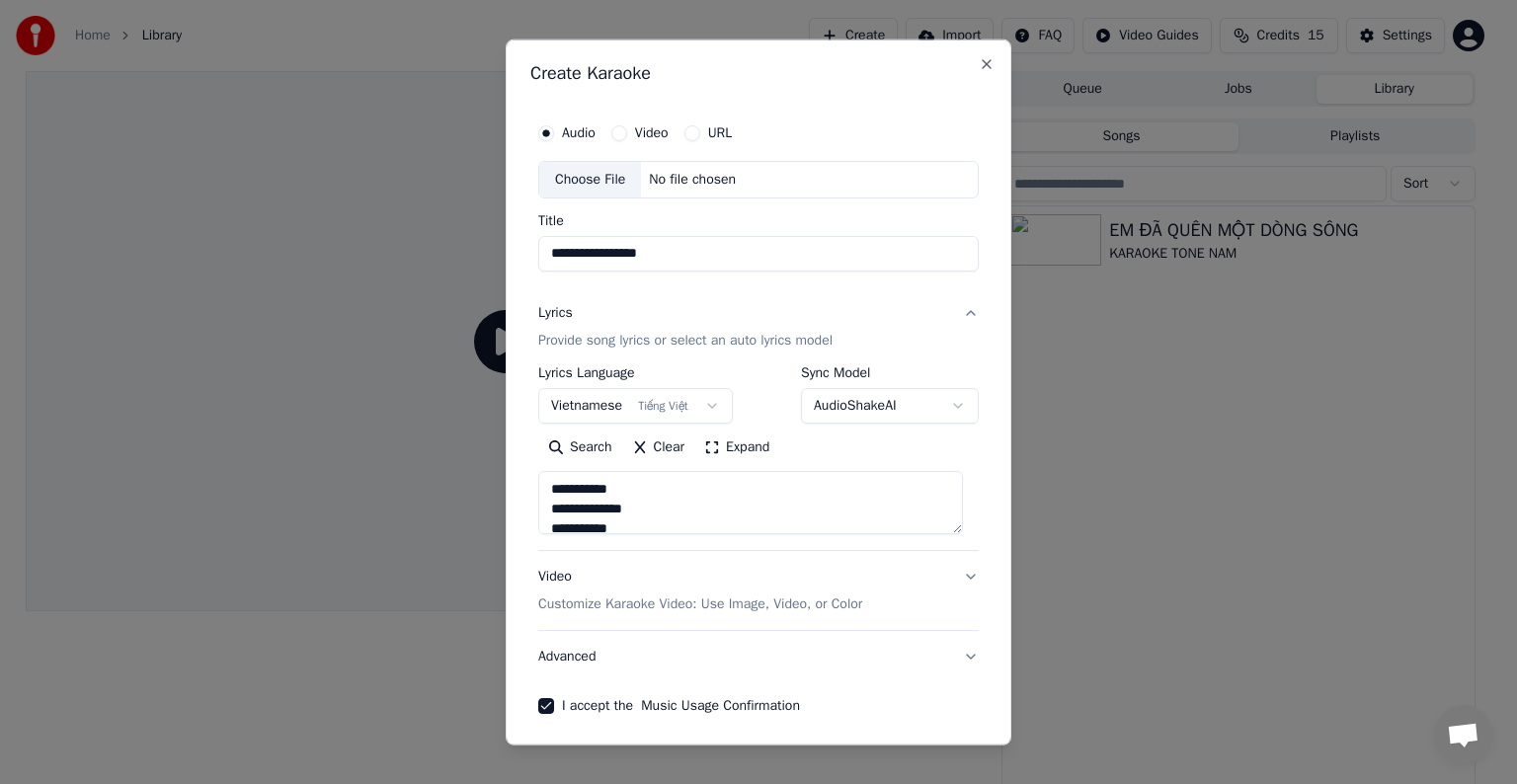 click on "Choose File" at bounding box center (590, 180) 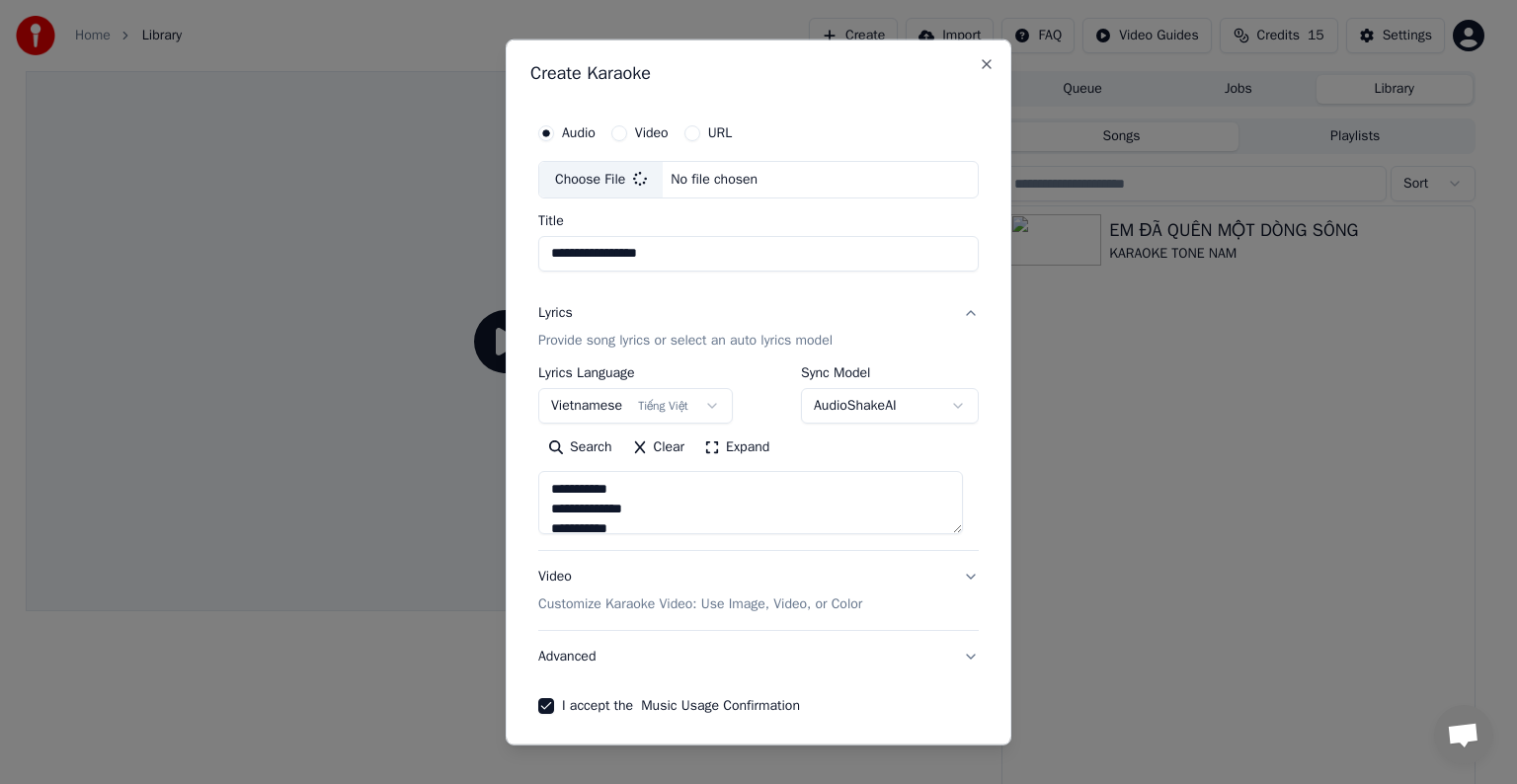 type on "**********" 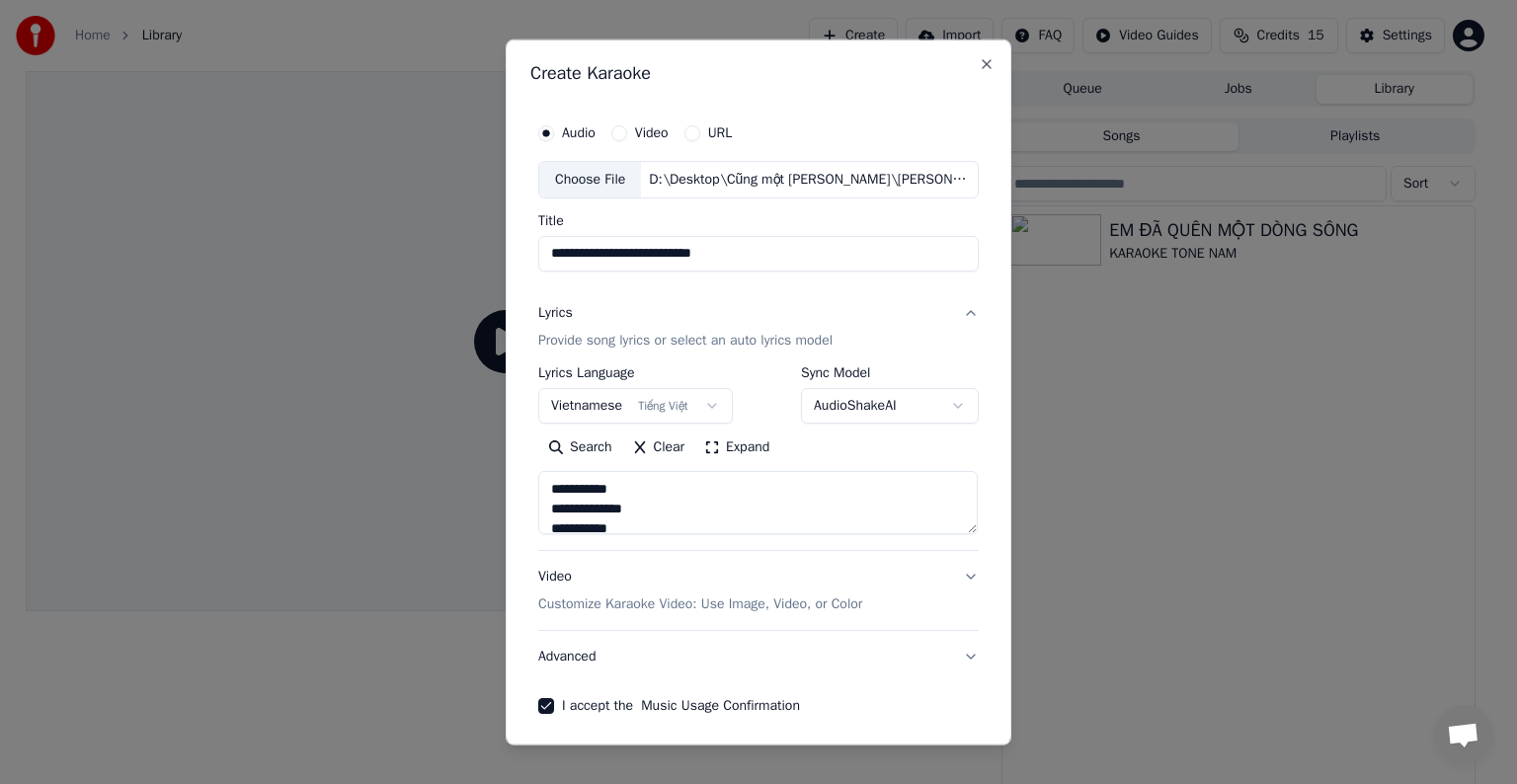 click on "**********" at bounding box center (758, 254) 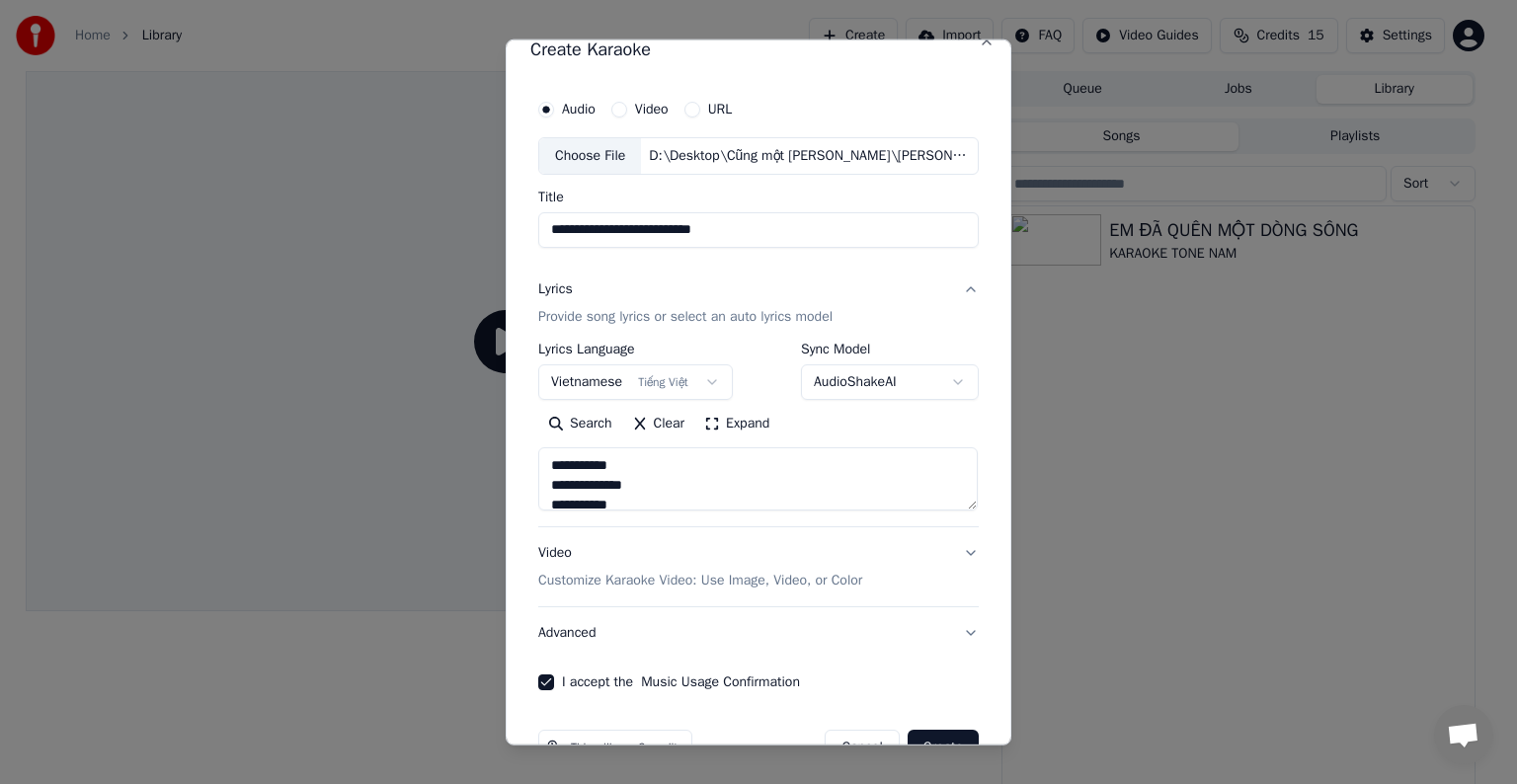 scroll, scrollTop: 0, scrollLeft: 0, axis: both 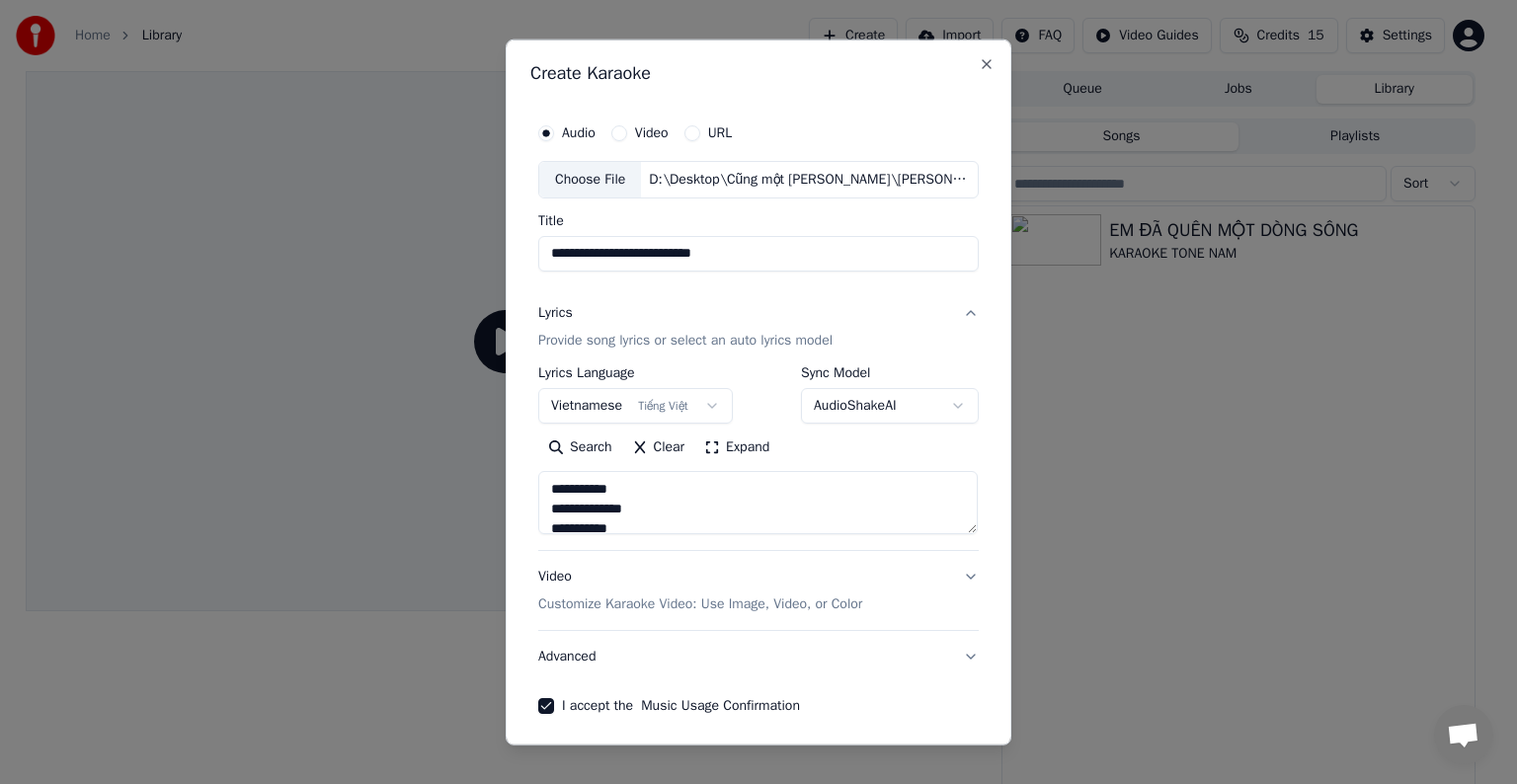 click on "Expand" at bounding box center [737, 447] 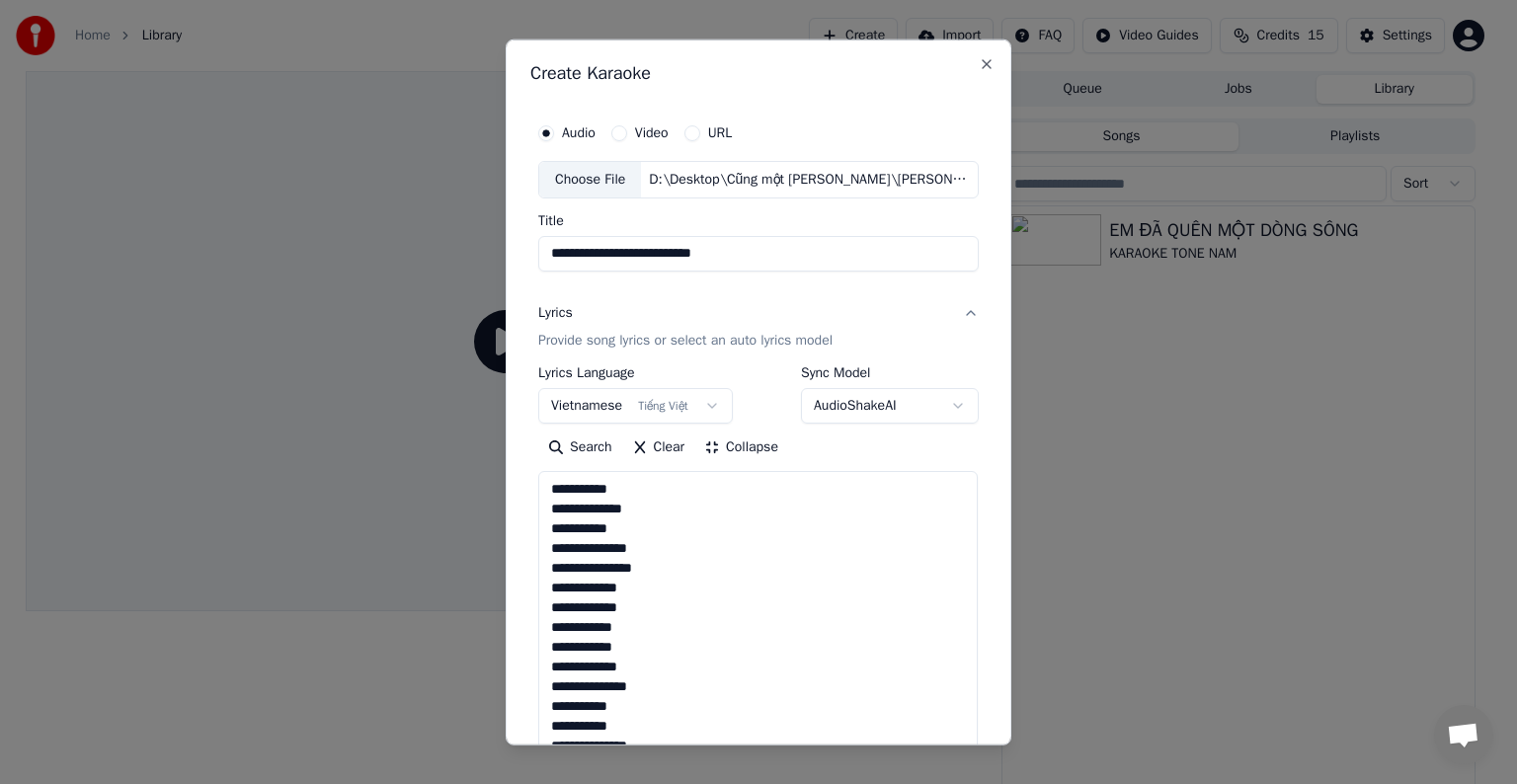 scroll, scrollTop: 0, scrollLeft: 0, axis: both 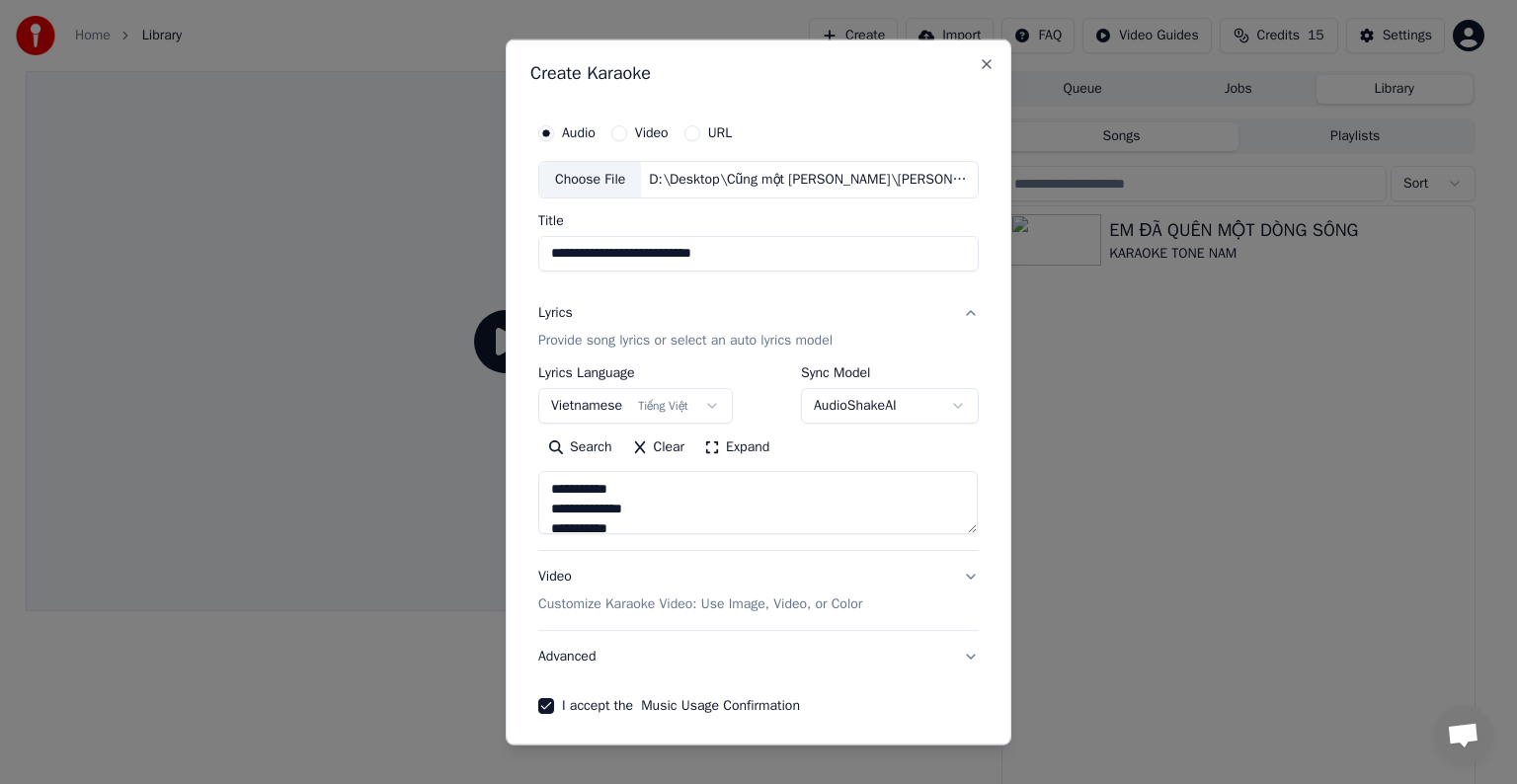 click on "Expand" at bounding box center (737, 447) 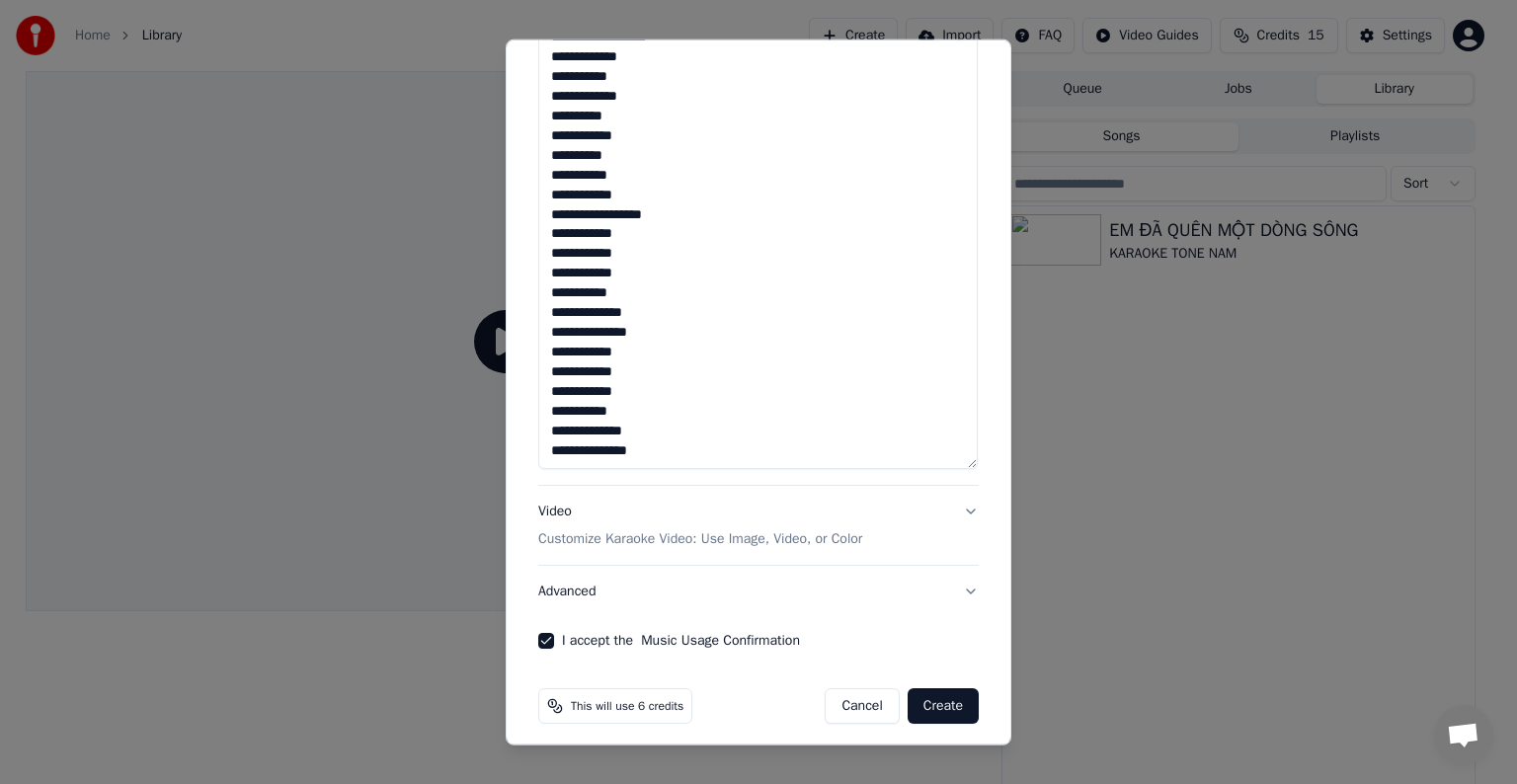scroll, scrollTop: 2120, scrollLeft: 0, axis: vertical 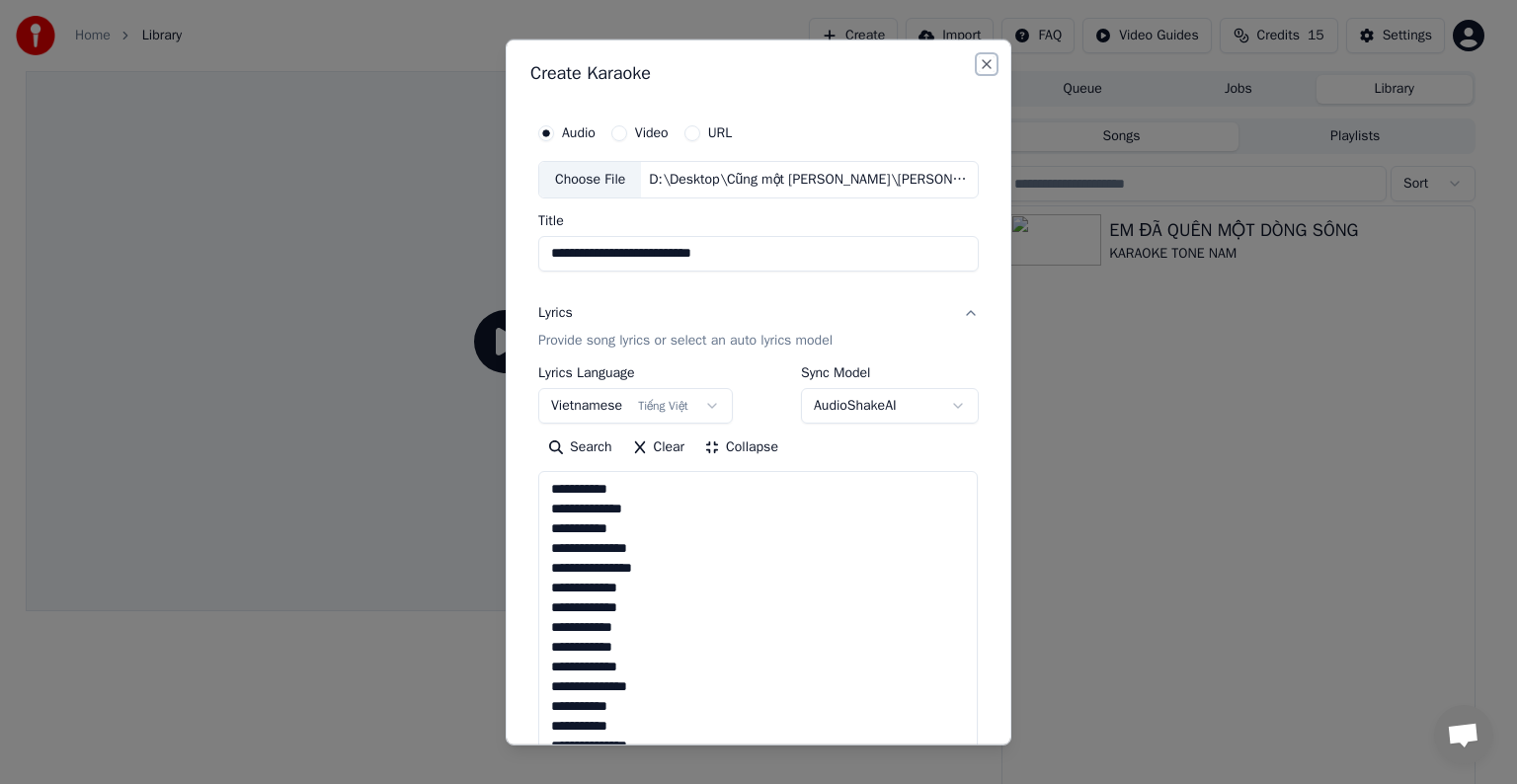 click on "Close" at bounding box center [987, 64] 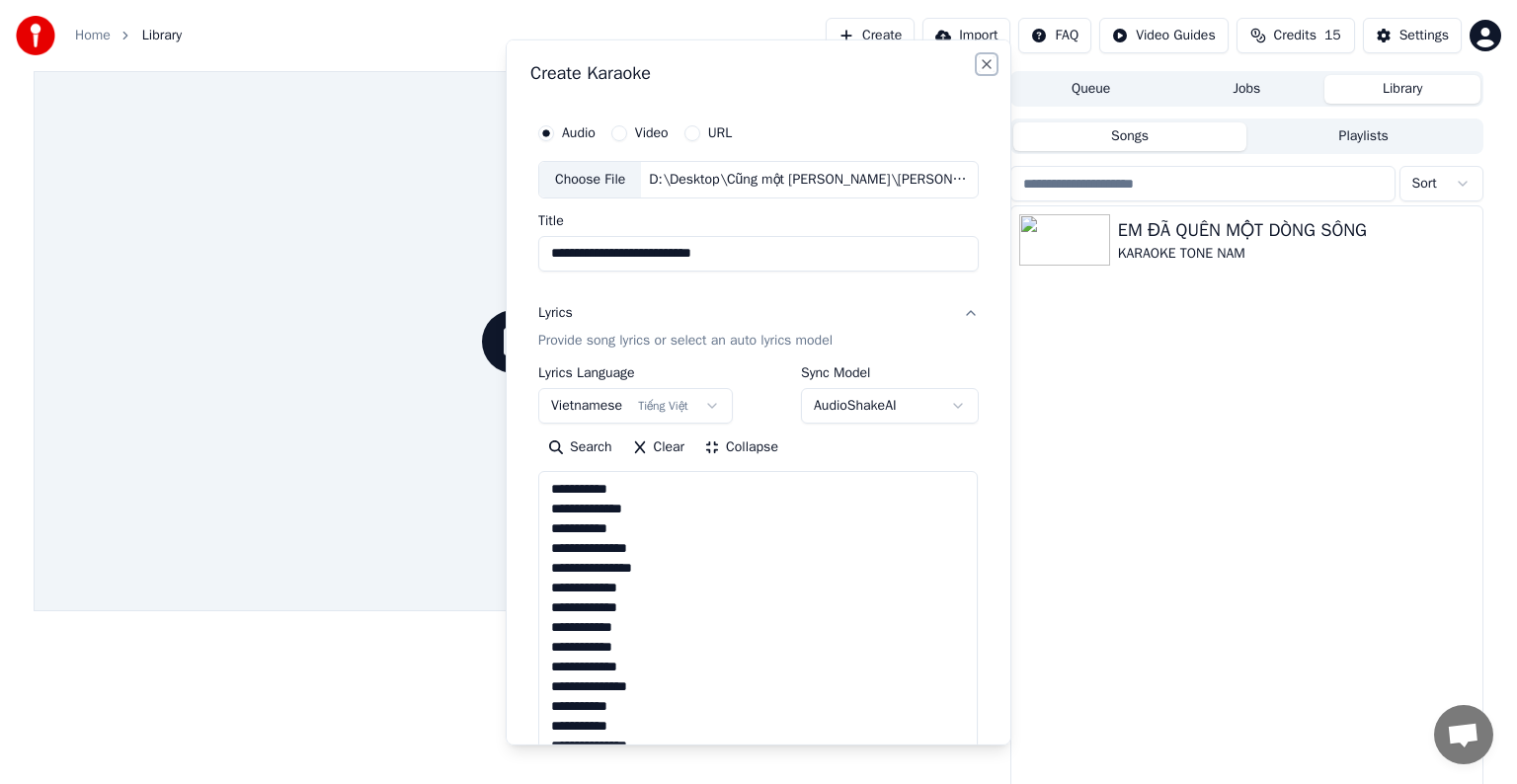 type 